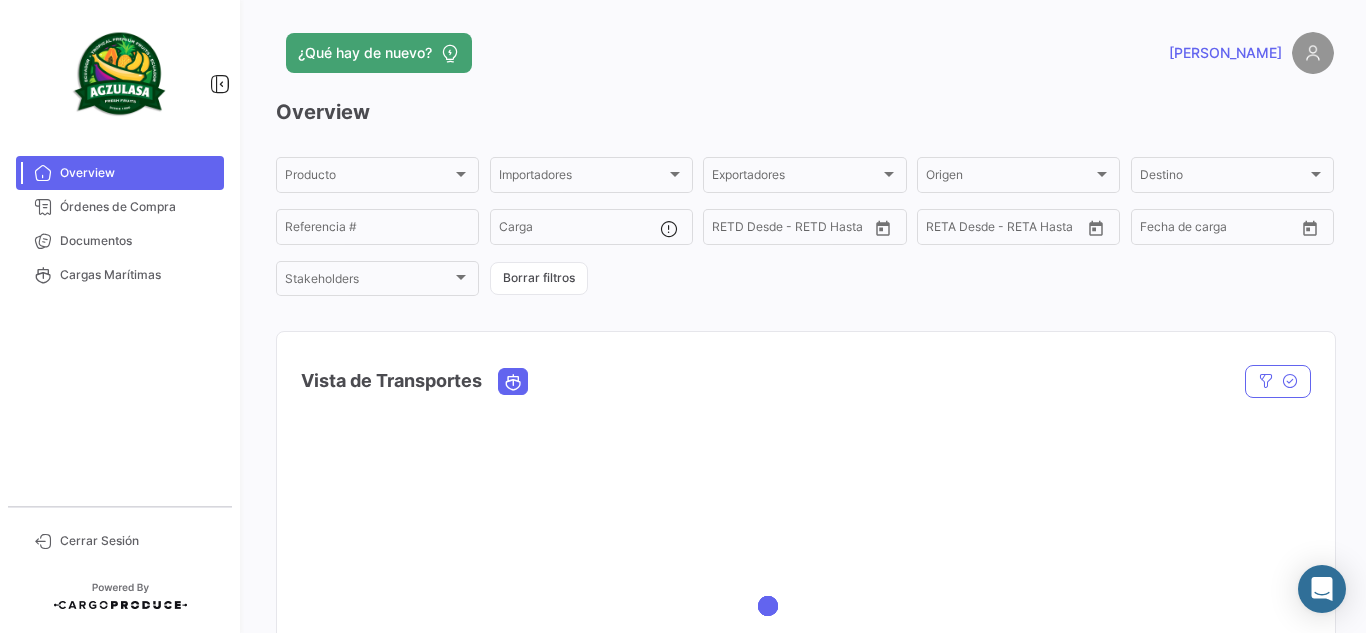 scroll, scrollTop: 0, scrollLeft: 0, axis: both 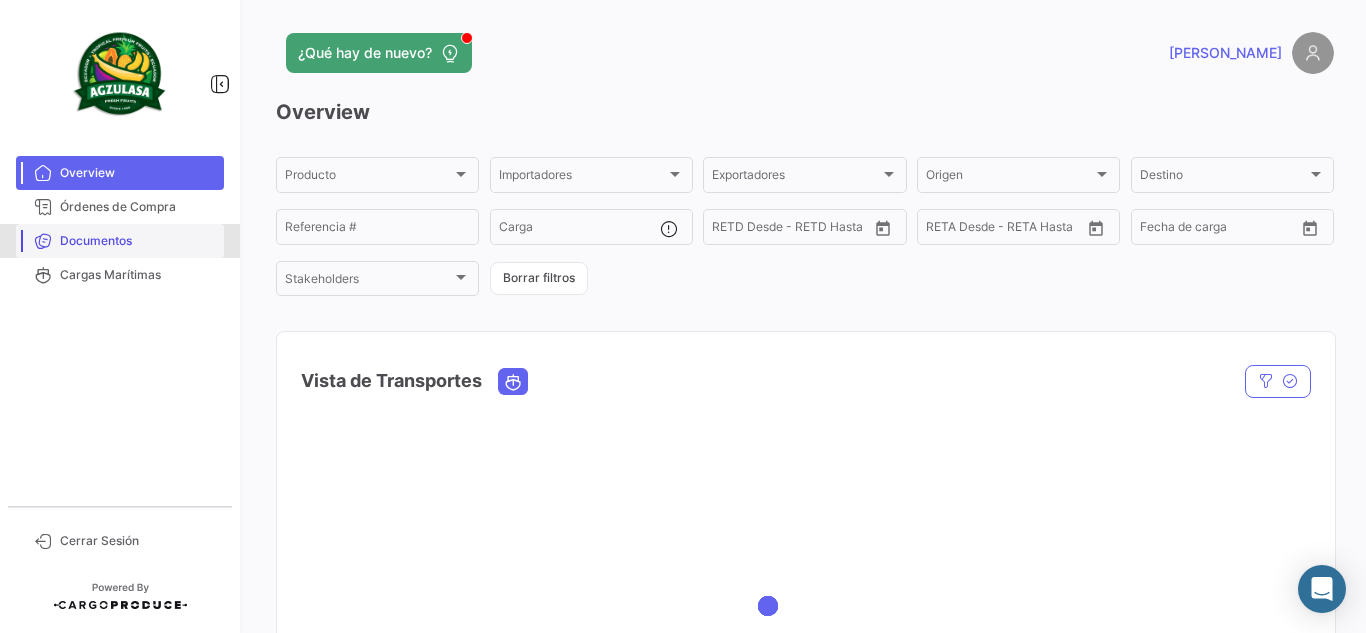 click on "Documentos" at bounding box center [138, 241] 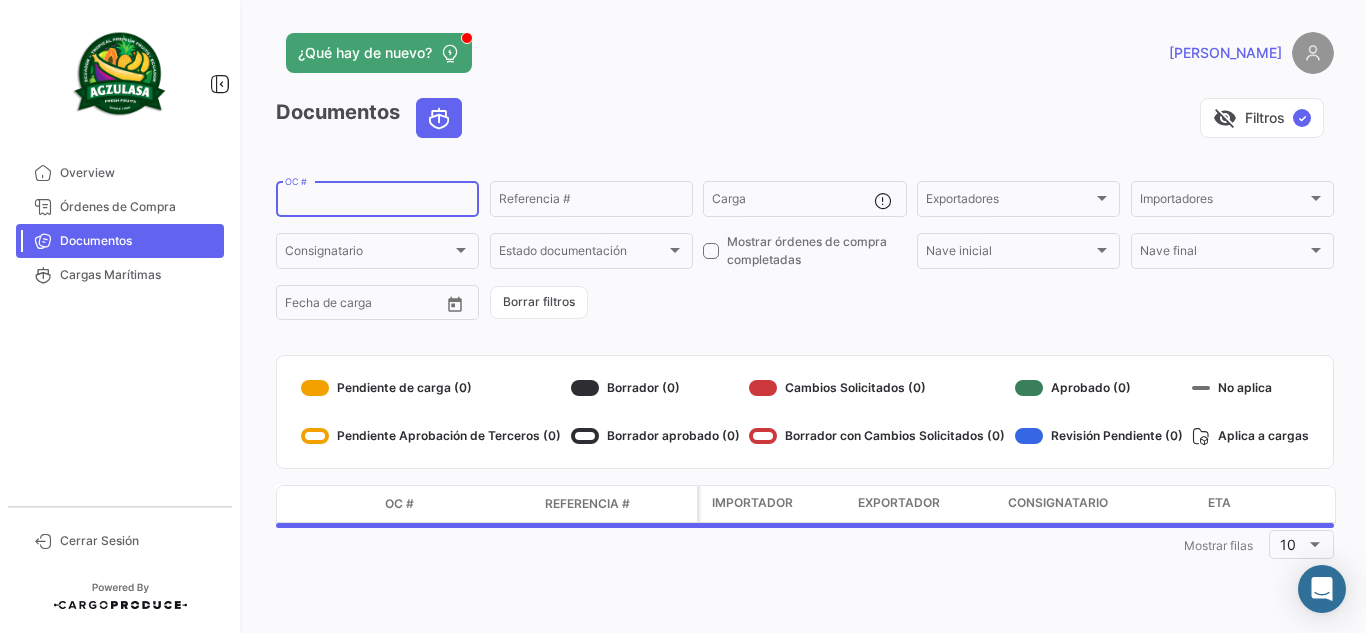 click on "OC #" at bounding box center [377, 202] 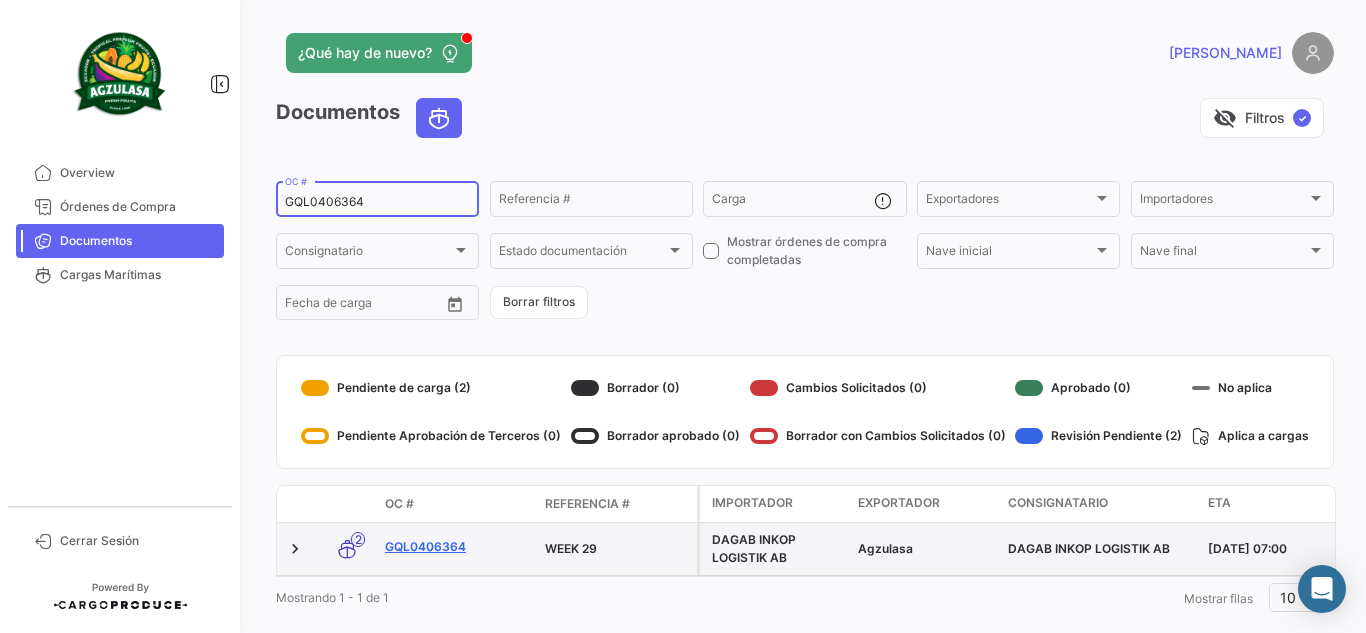 type on "GQL0406364" 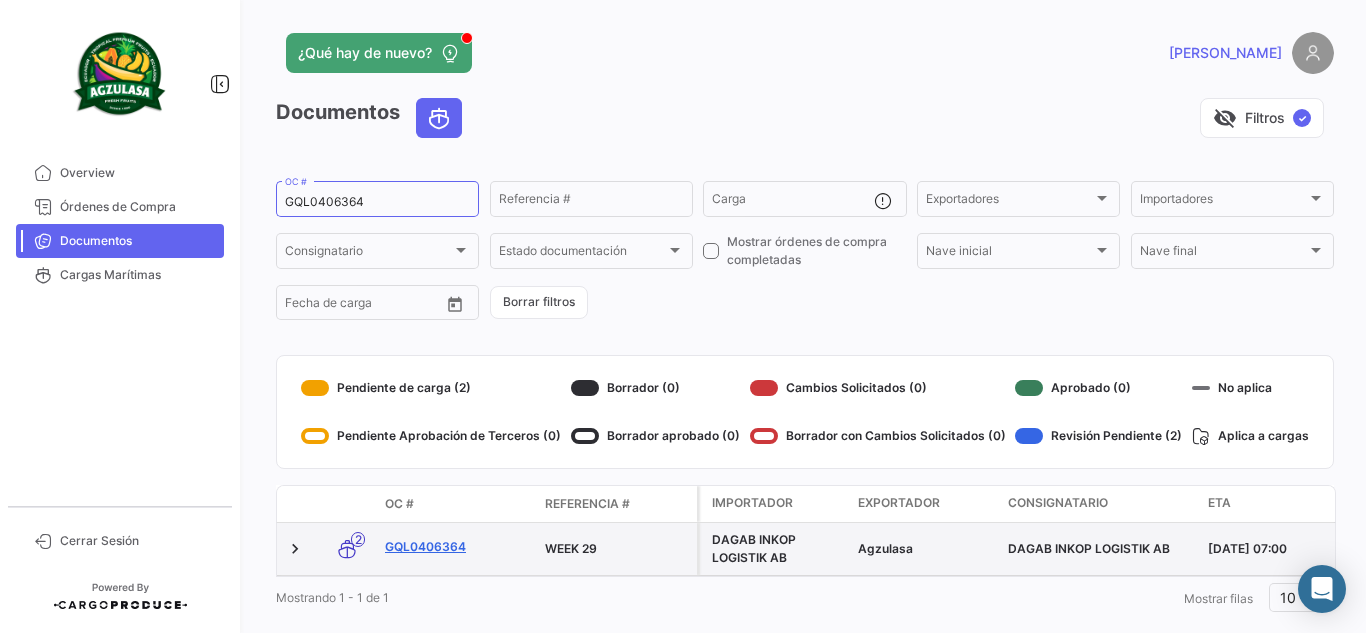 click on "GQL0406364" 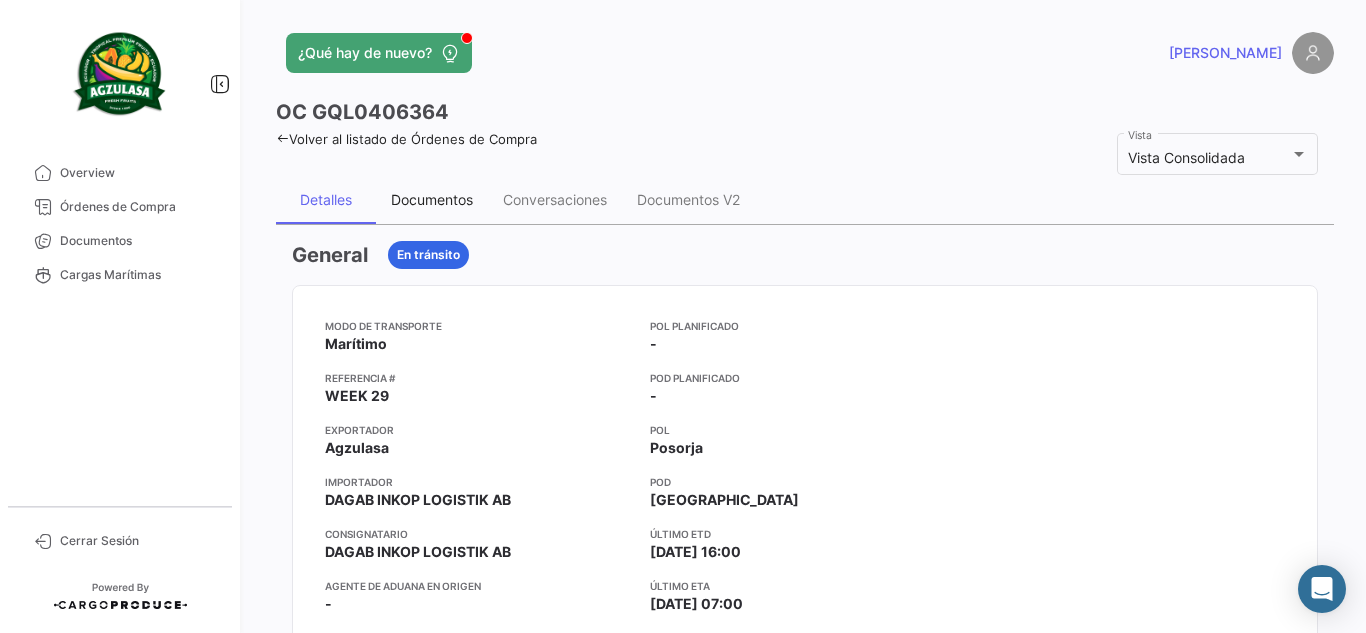 click on "Documentos" at bounding box center [432, 199] 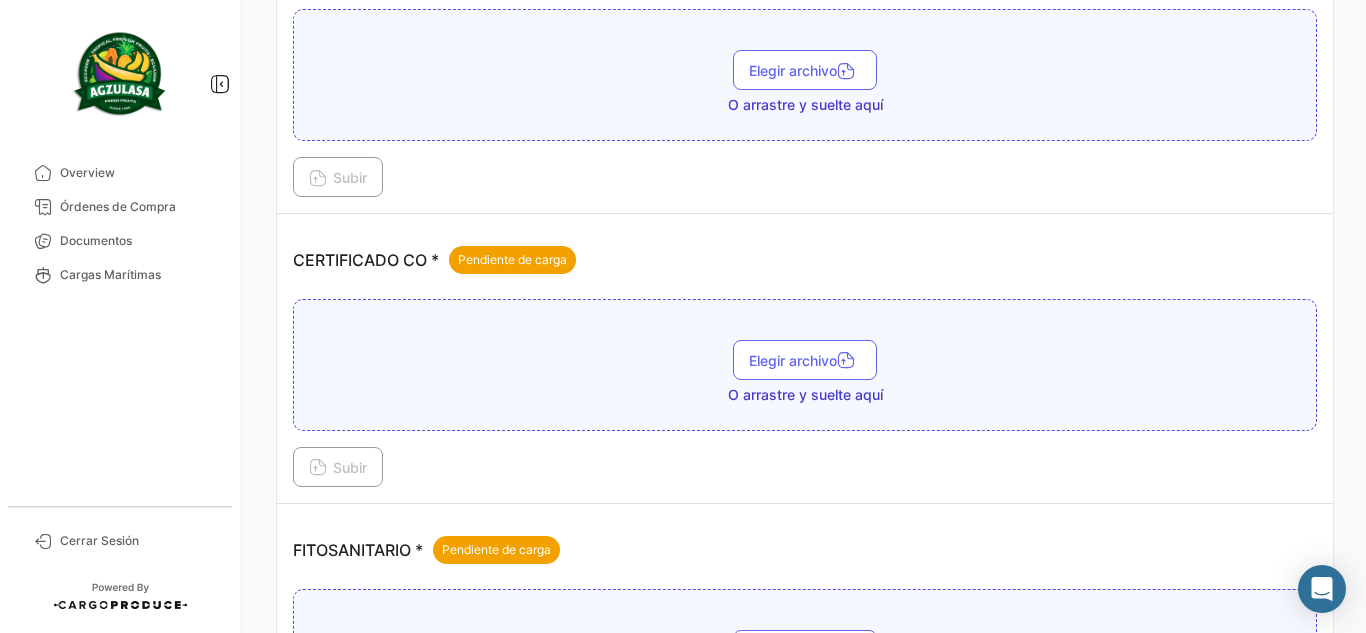 scroll, scrollTop: 500, scrollLeft: 0, axis: vertical 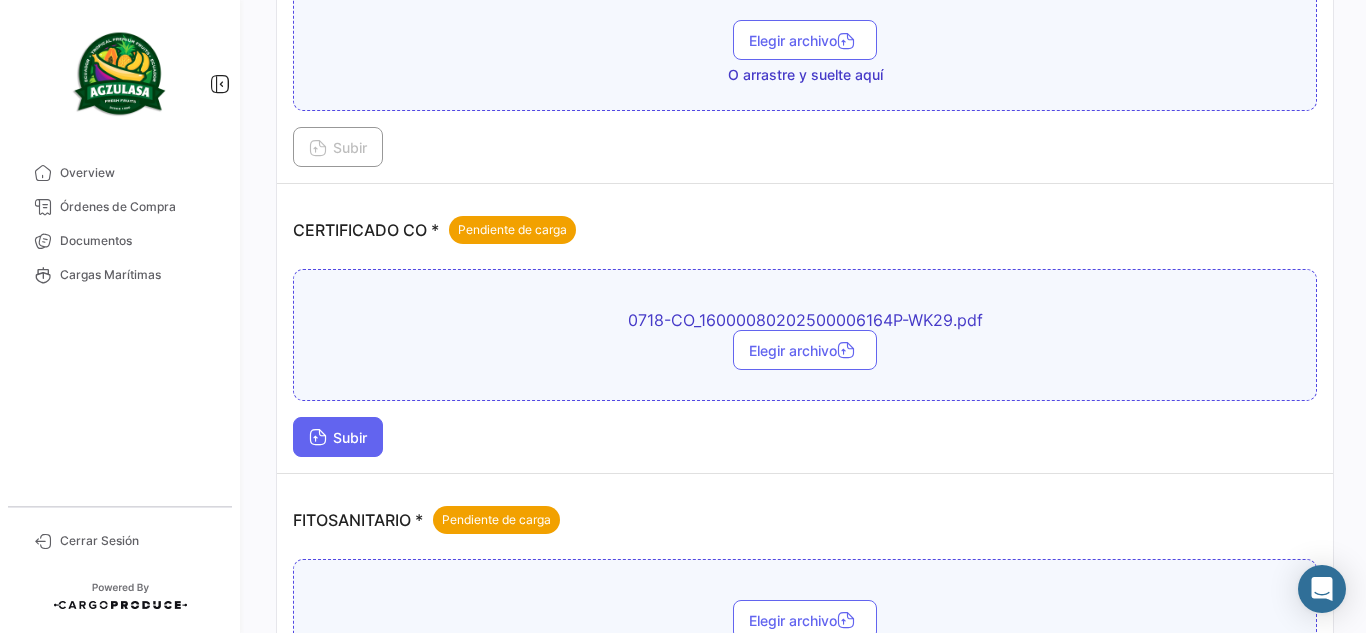 click on "Subir" at bounding box center [338, 437] 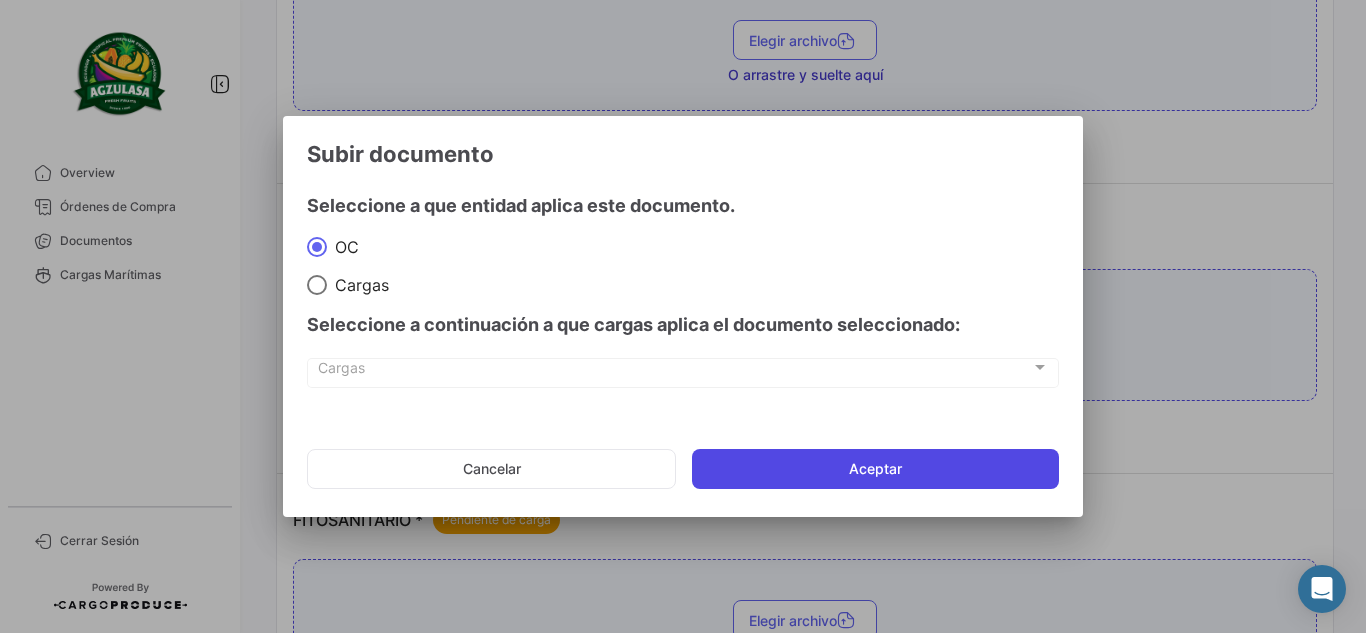 click on "Aceptar" 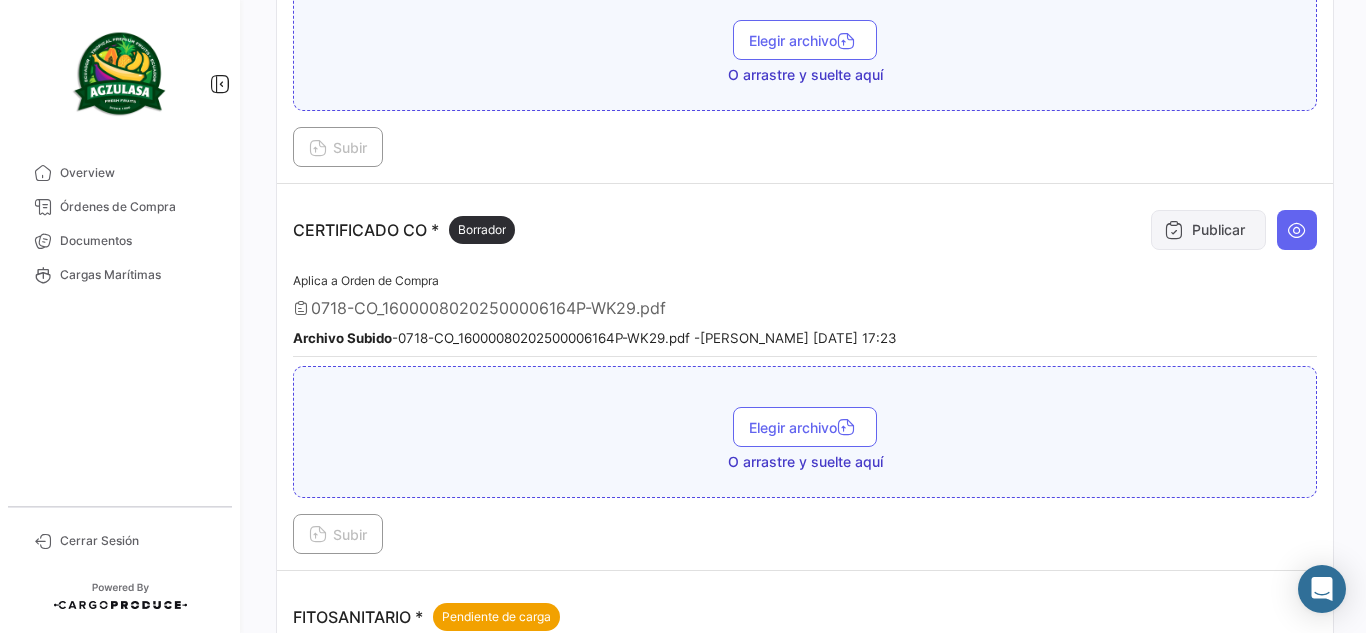 click on "Publicar" at bounding box center (1208, 230) 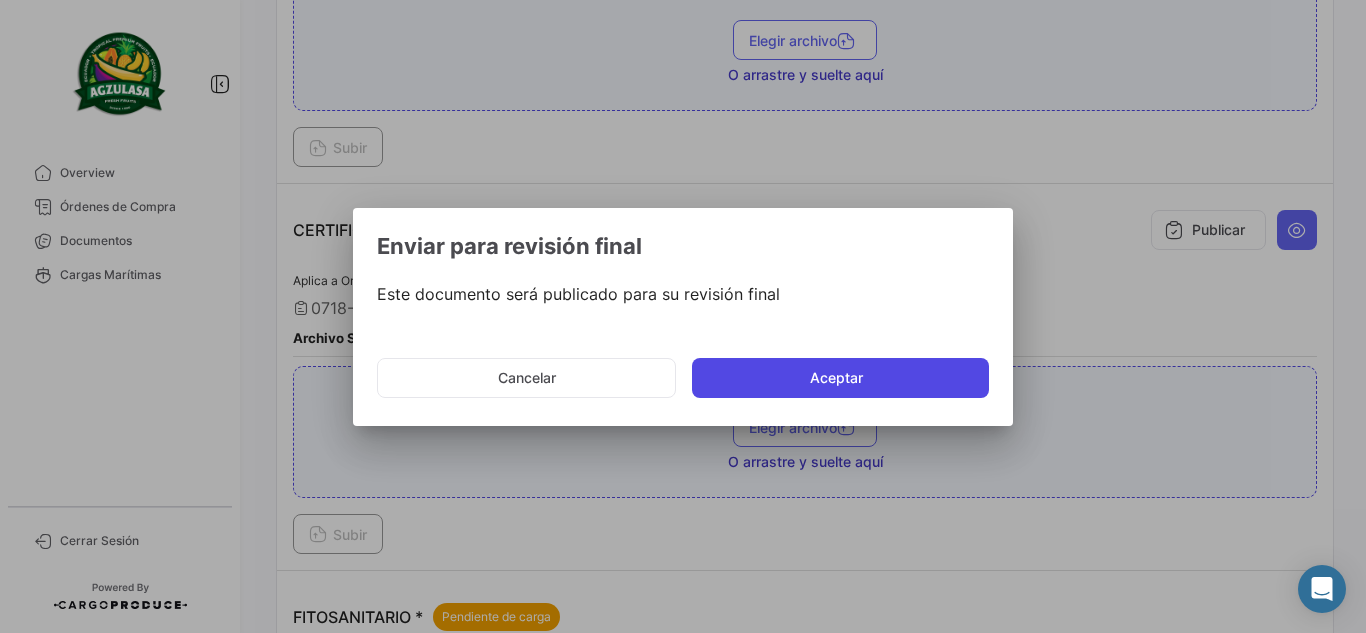 click on "Aceptar" 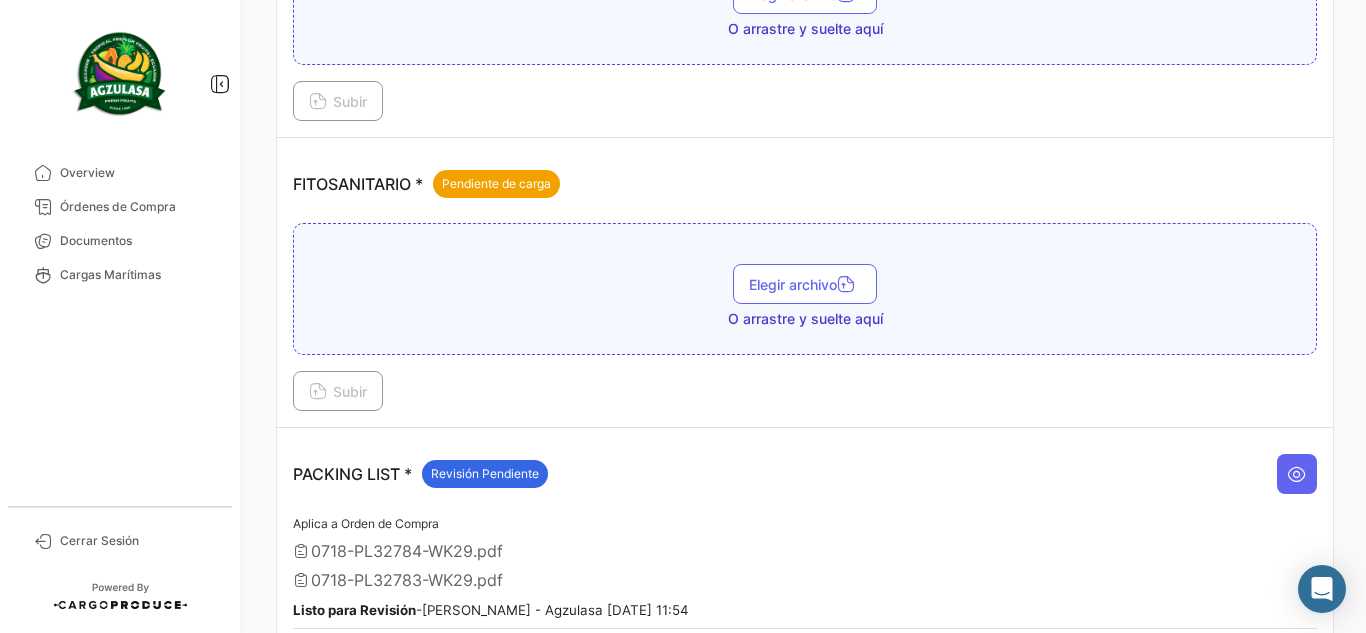 scroll, scrollTop: 900, scrollLeft: 0, axis: vertical 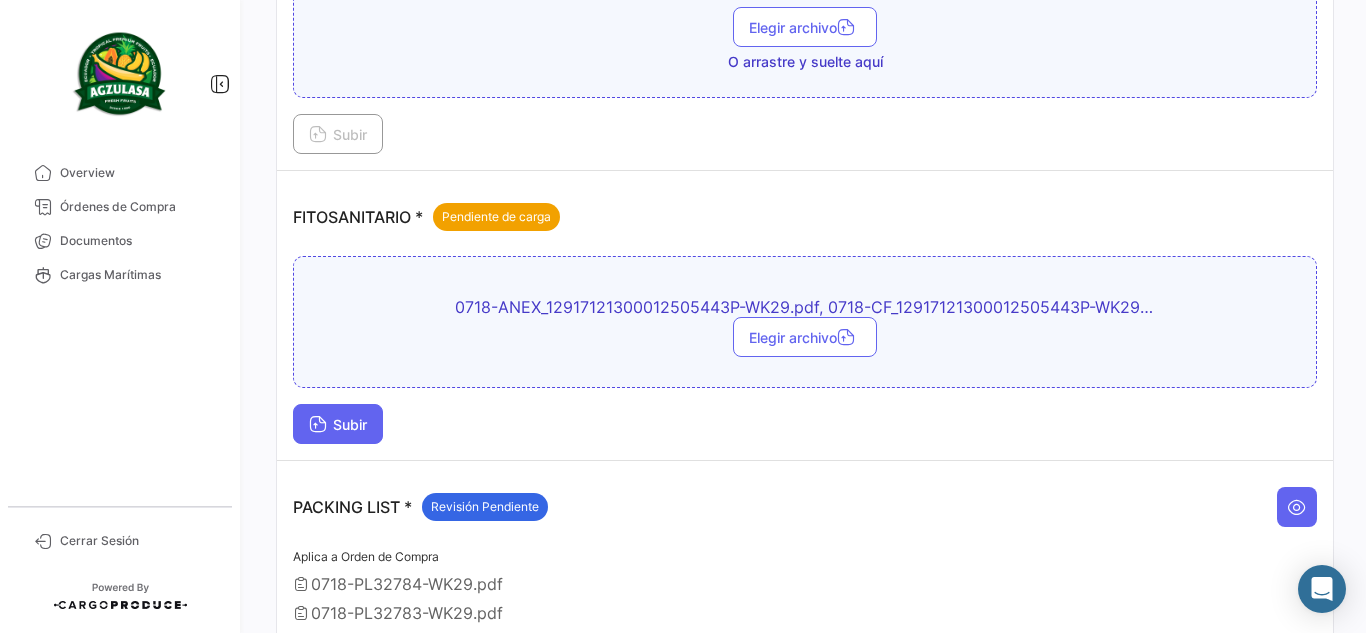 click on "Subir" at bounding box center (338, 424) 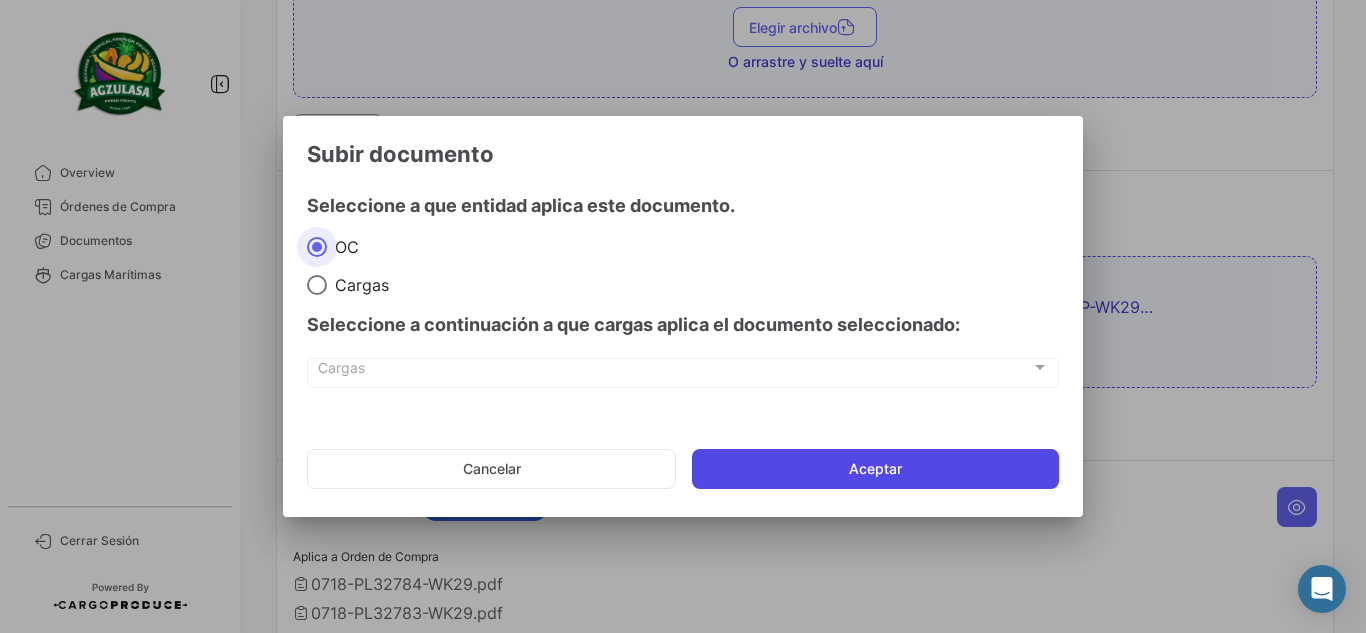 click on "Aceptar" 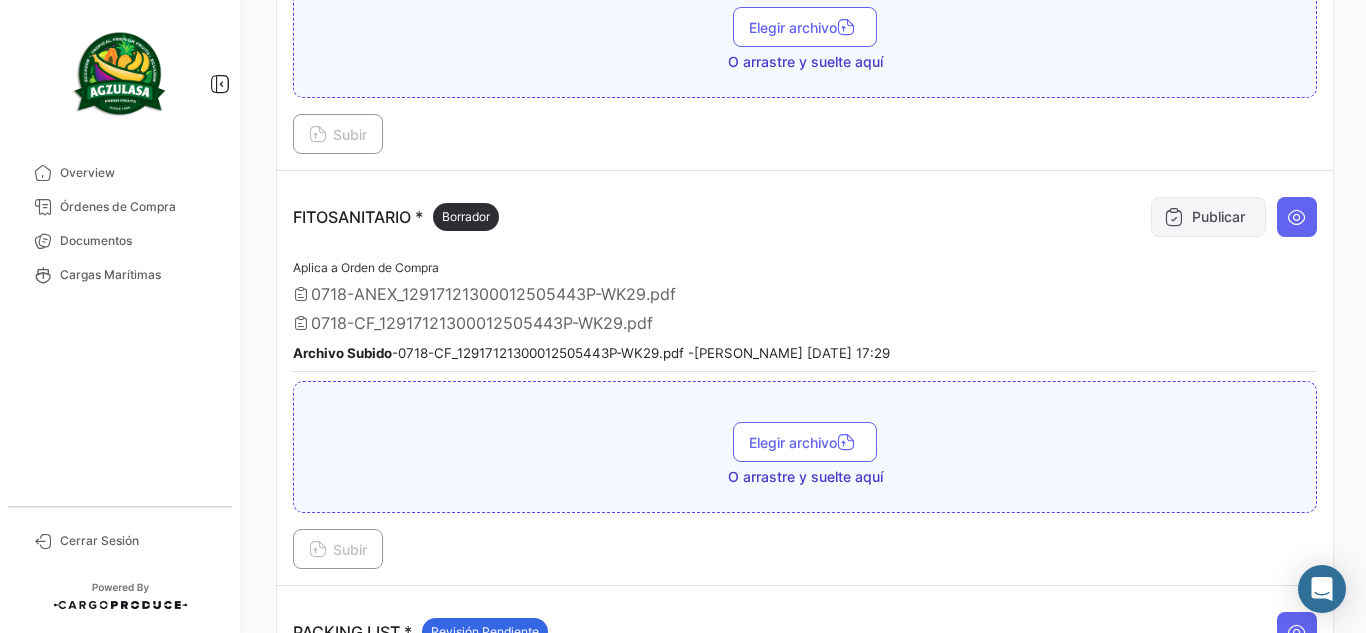 click on "Publicar" at bounding box center [1208, 217] 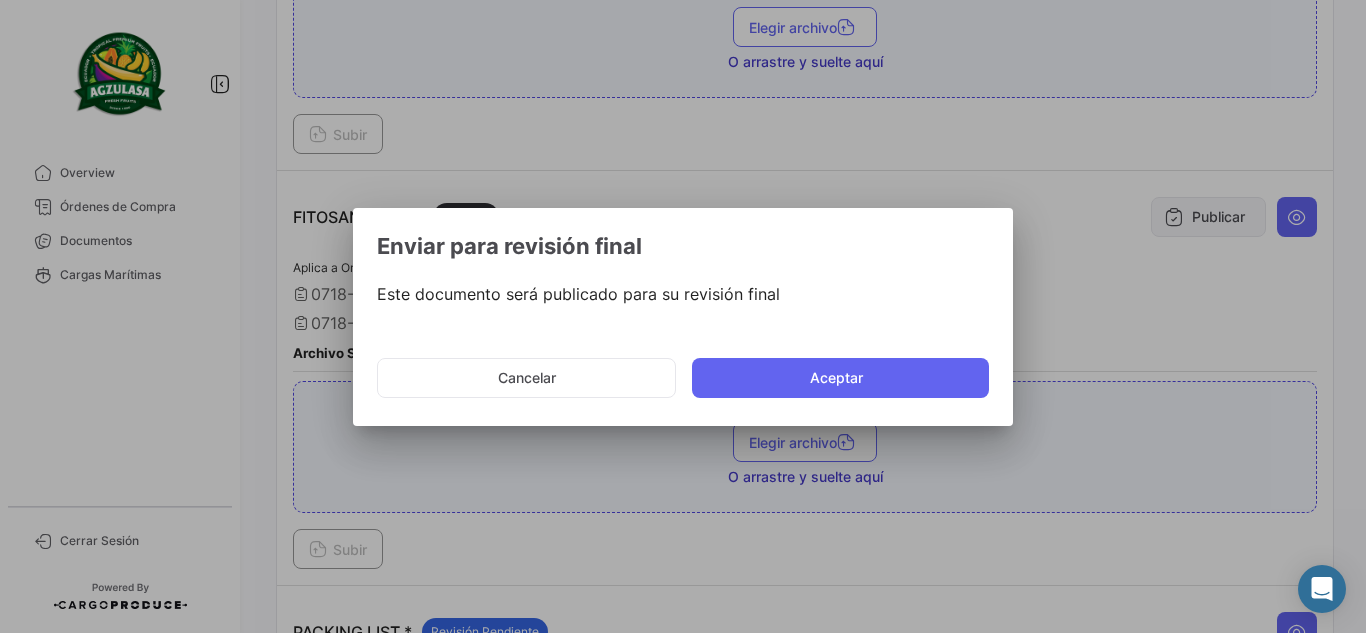 click at bounding box center [683, 316] 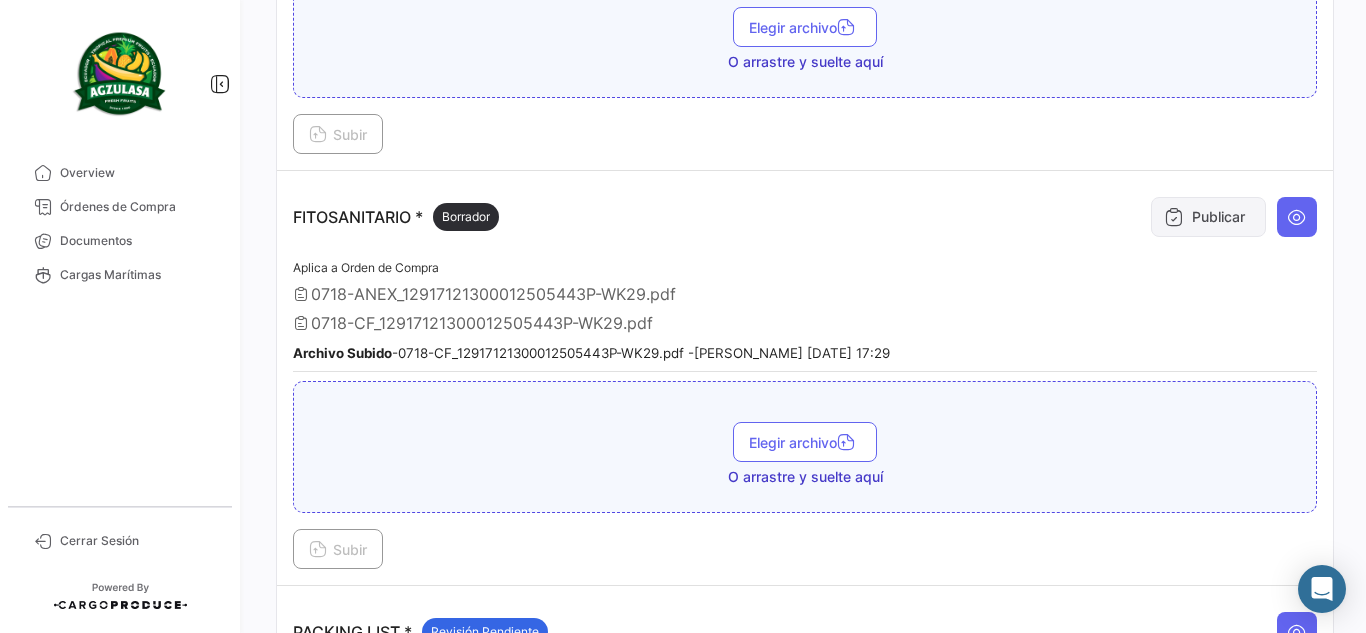 click on "Publicar" at bounding box center [1208, 217] 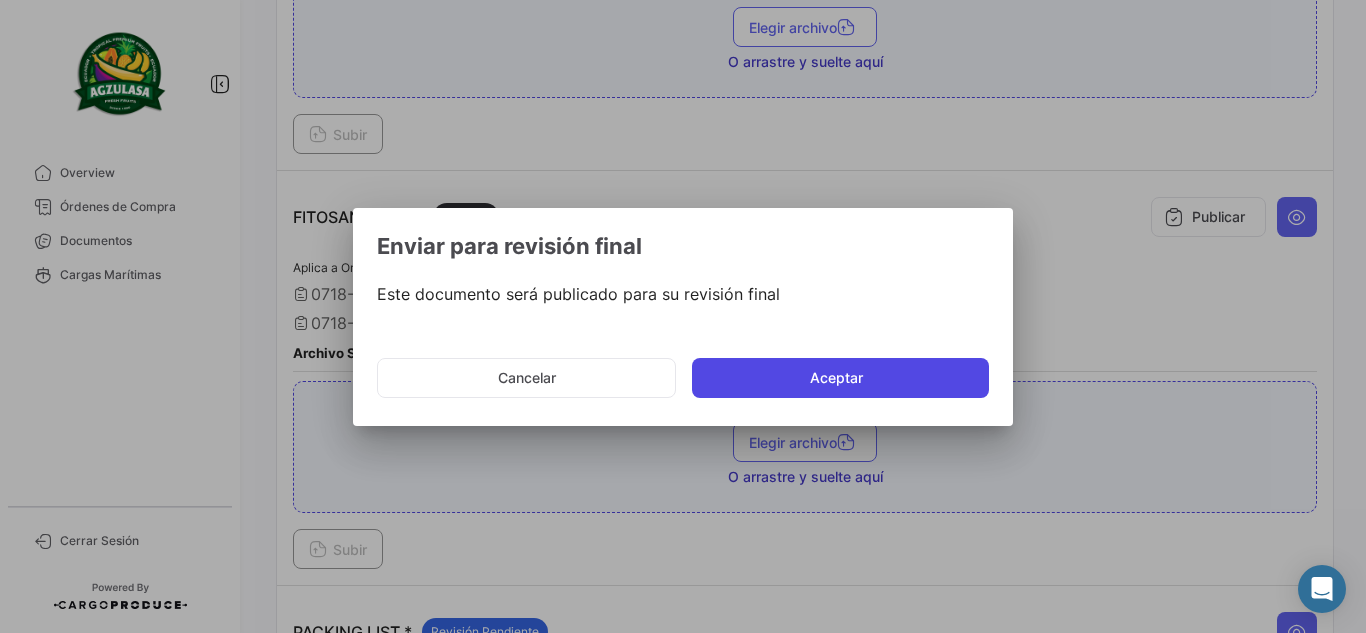 click on "Aceptar" 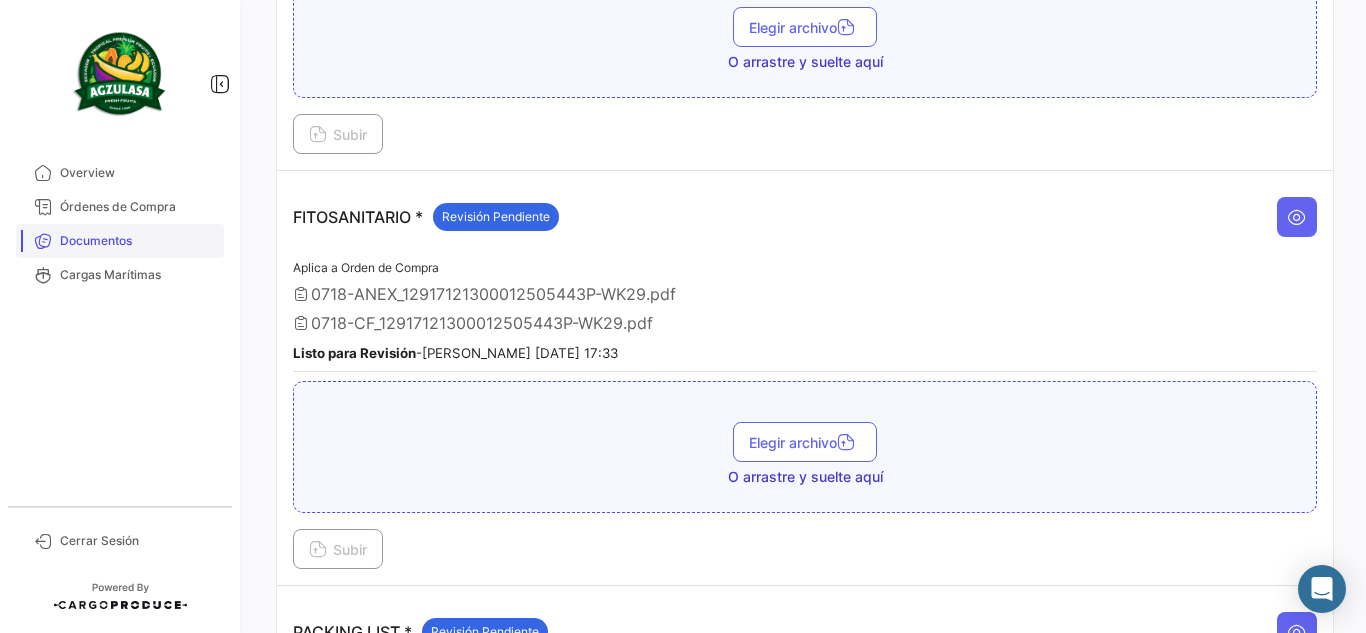 click on "Documentos" at bounding box center (138, 241) 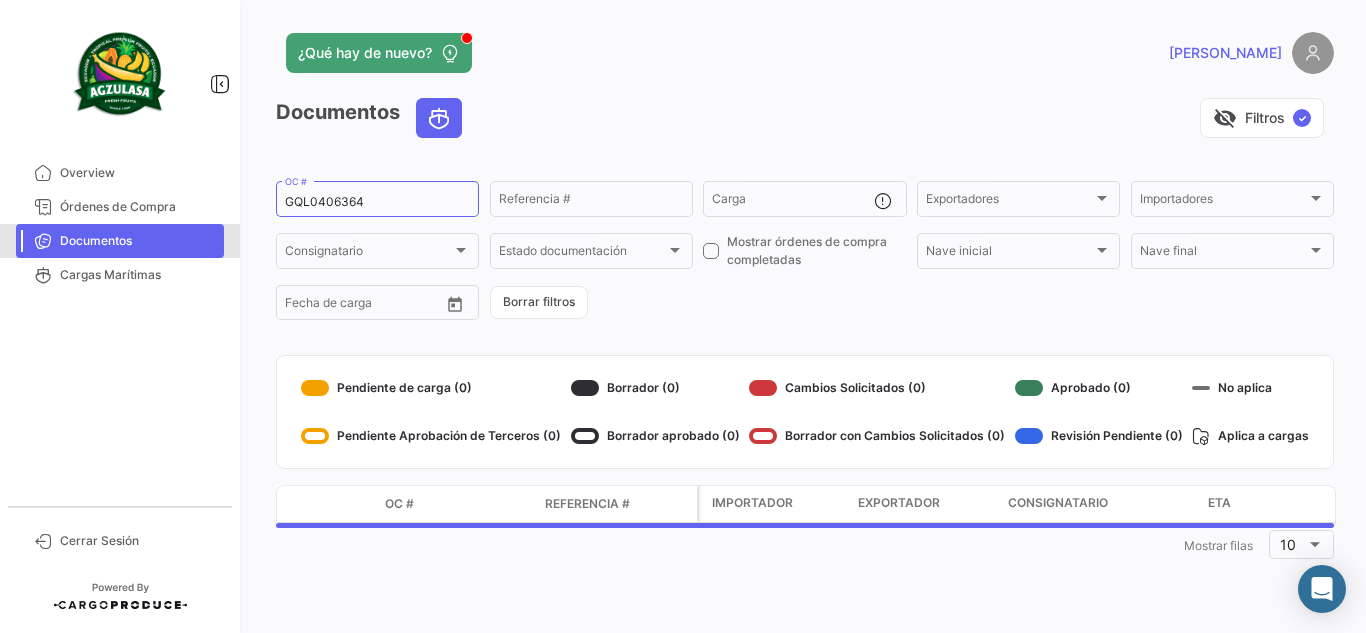scroll, scrollTop: 0, scrollLeft: 0, axis: both 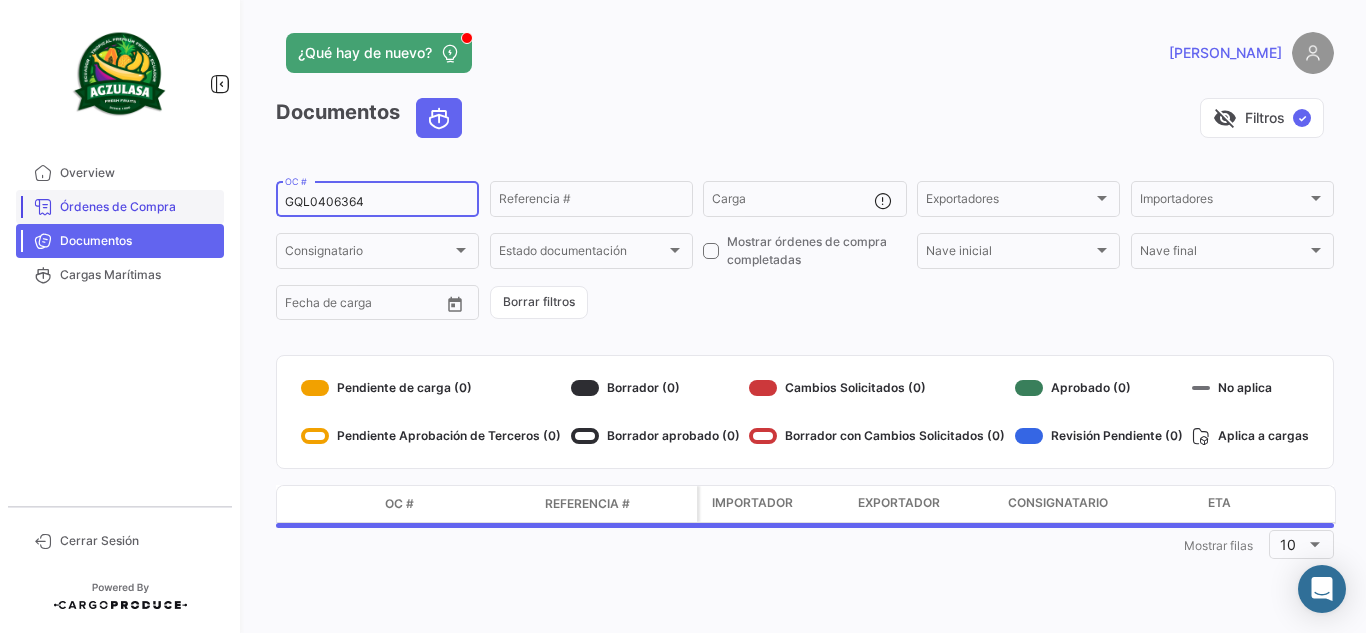 drag, startPoint x: 397, startPoint y: 201, endPoint x: 77, endPoint y: 192, distance: 320.12653 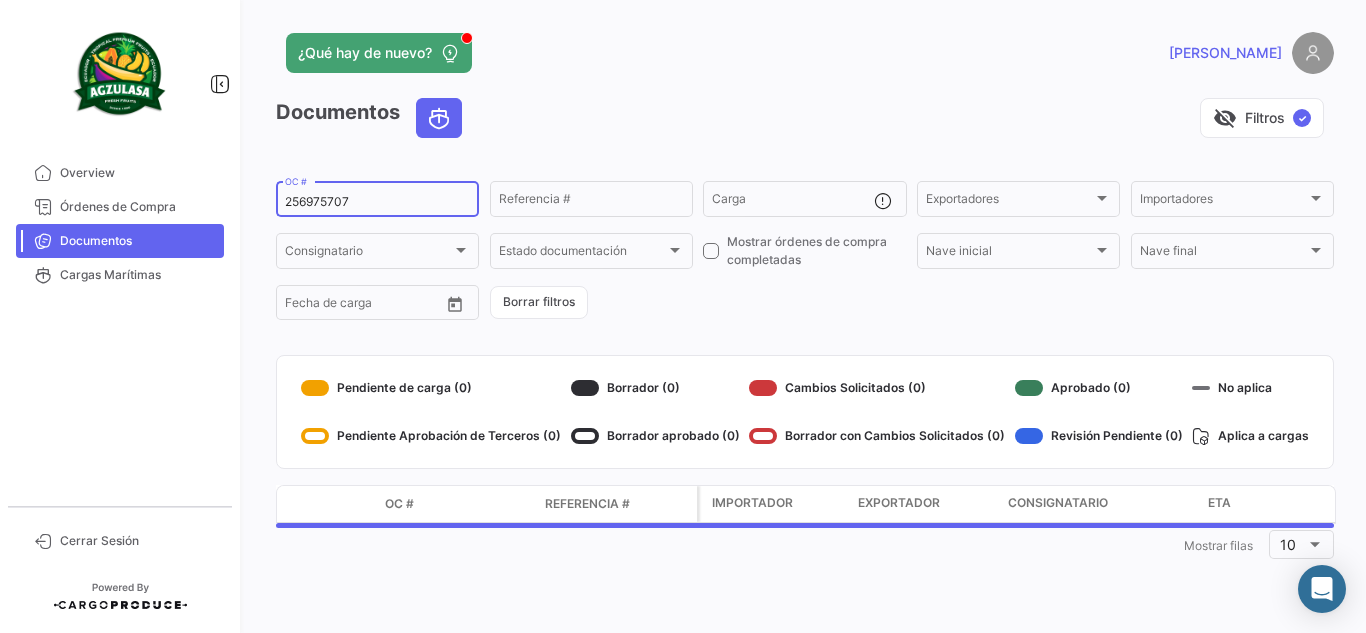 type on "256975707" 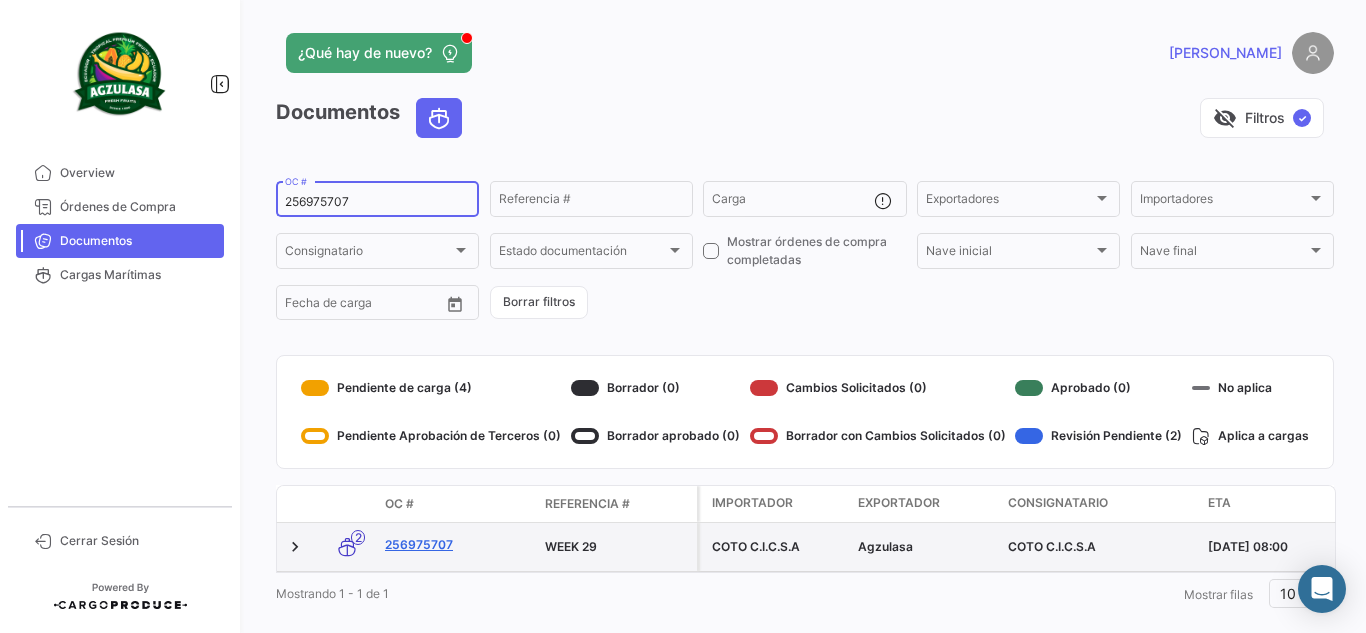click on "256975707" 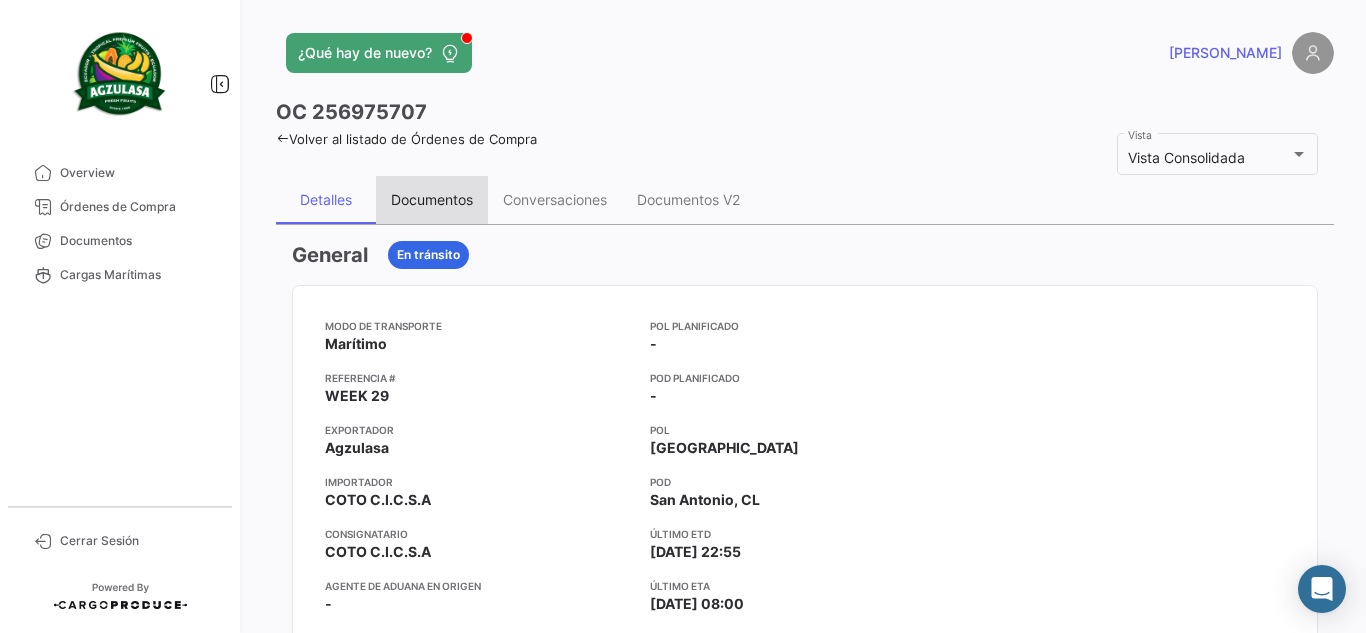 click on "Documentos" at bounding box center (432, 199) 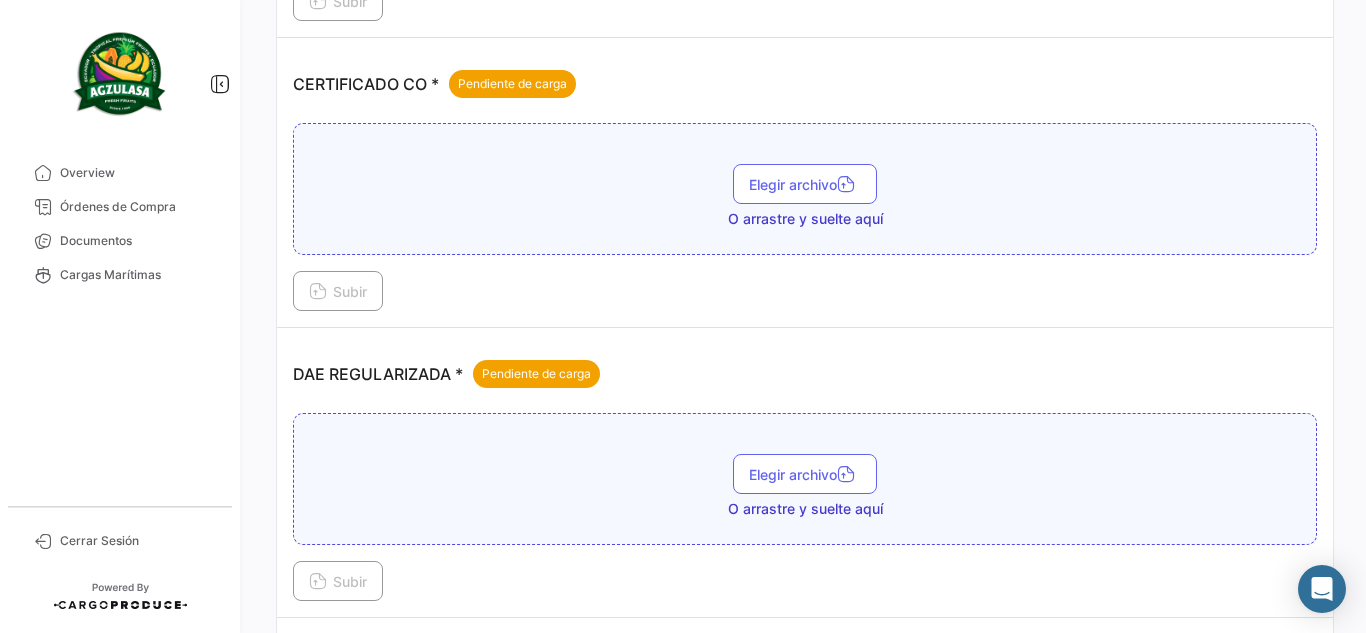 scroll, scrollTop: 800, scrollLeft: 0, axis: vertical 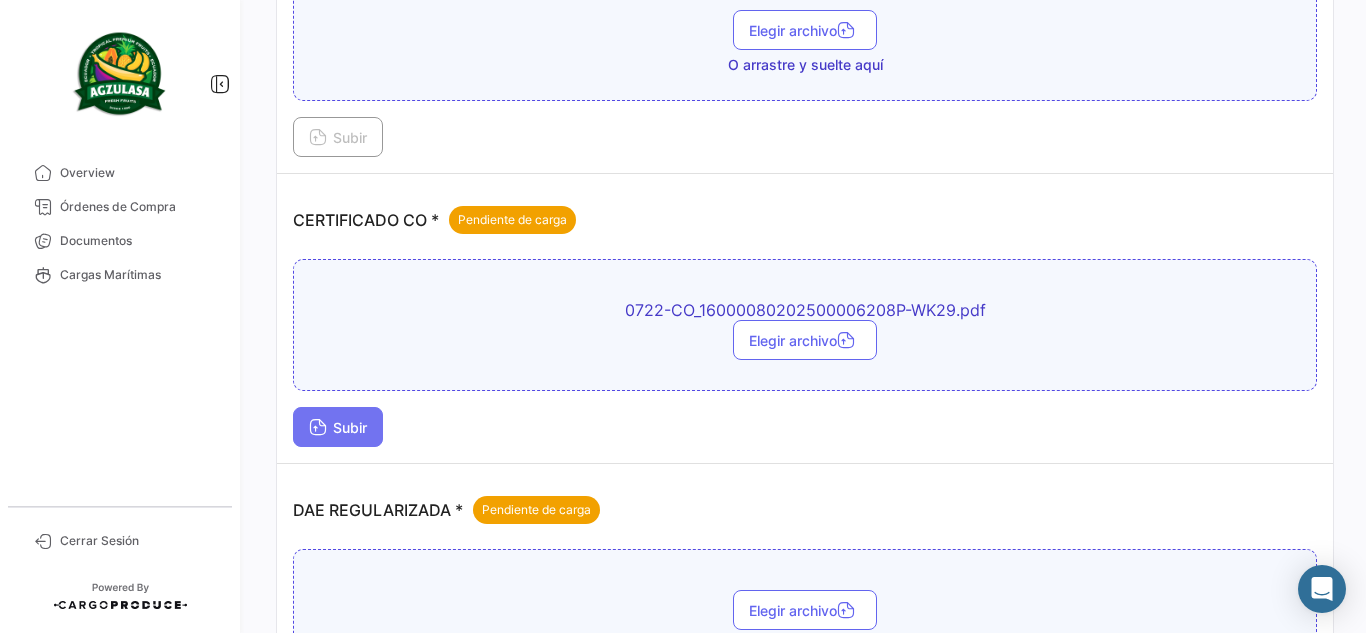 click on "Subir" at bounding box center [338, 427] 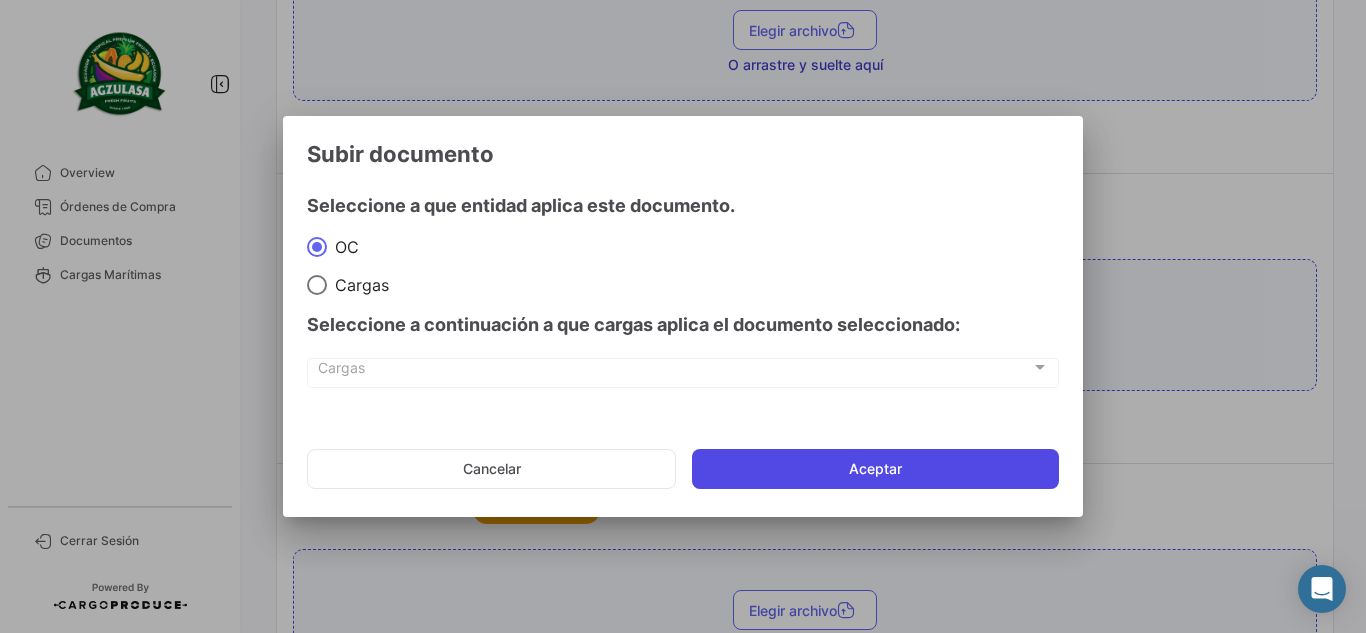click on "Aceptar" 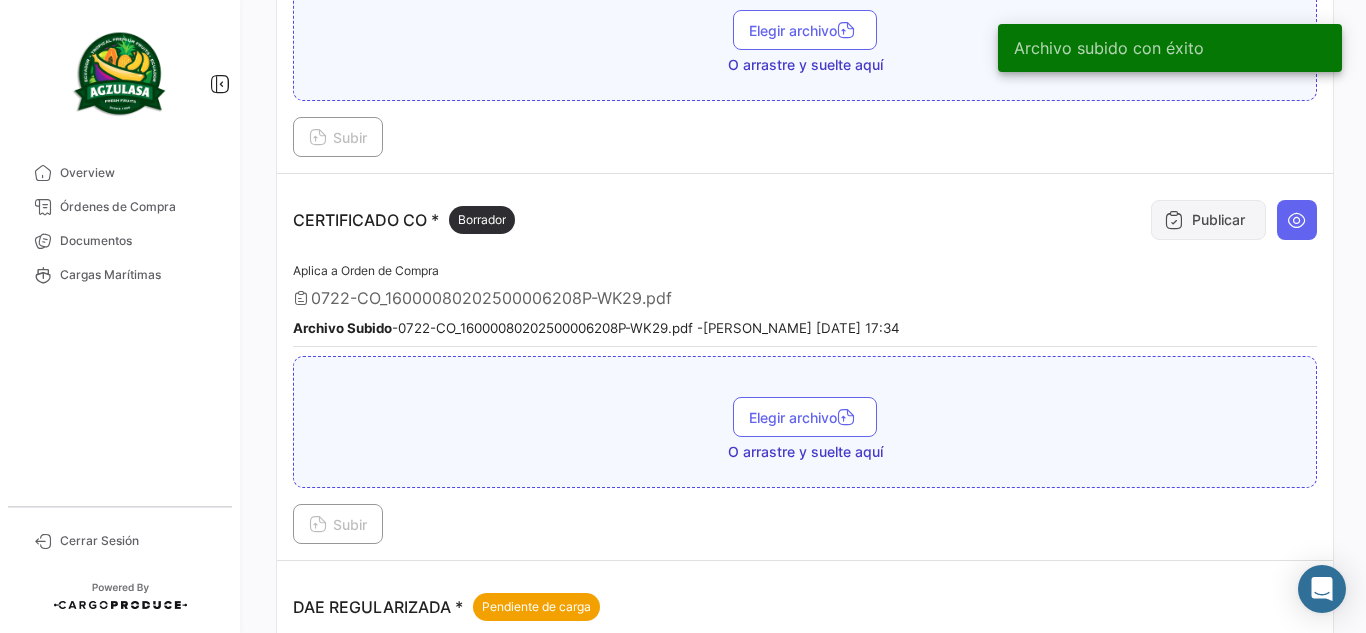 click on "Publicar" at bounding box center (1208, 220) 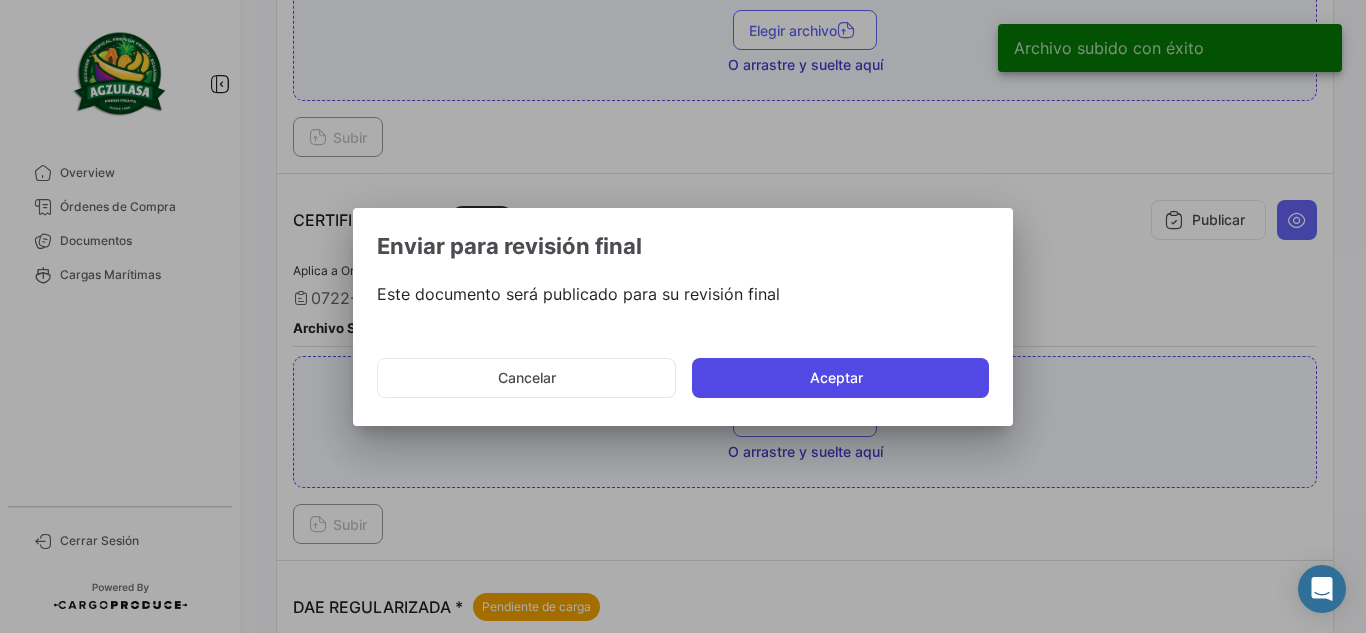 click on "Aceptar" 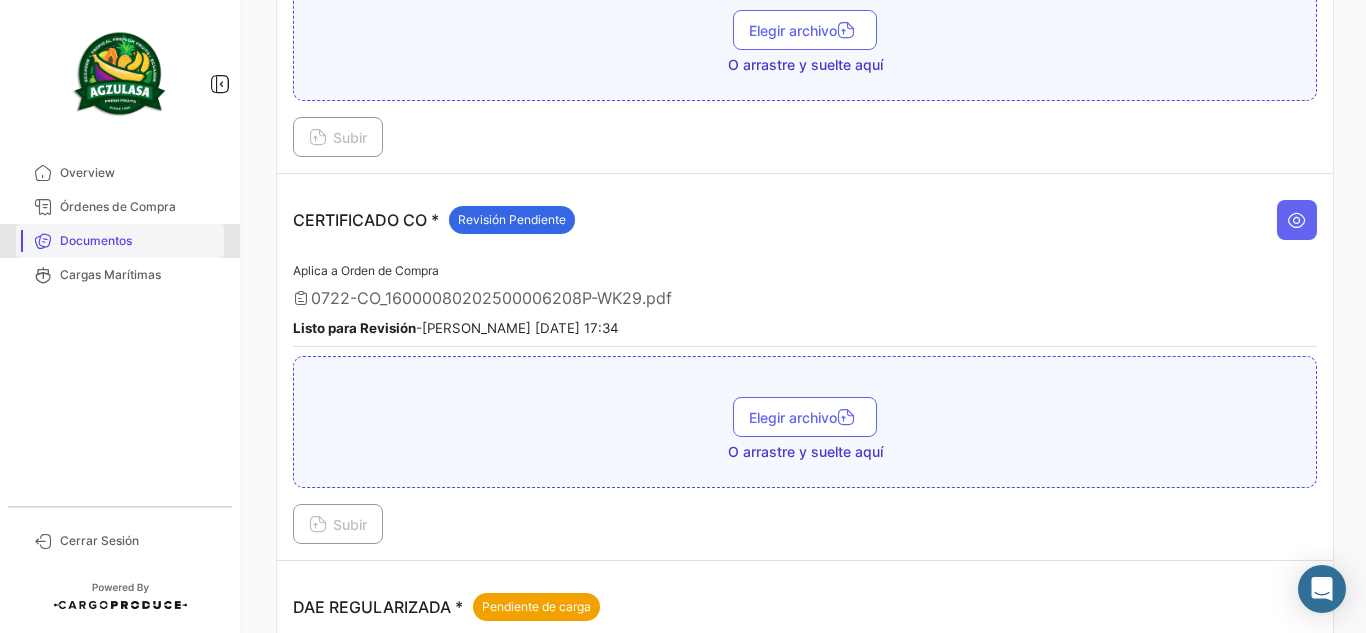 click on "Documentos" at bounding box center (138, 241) 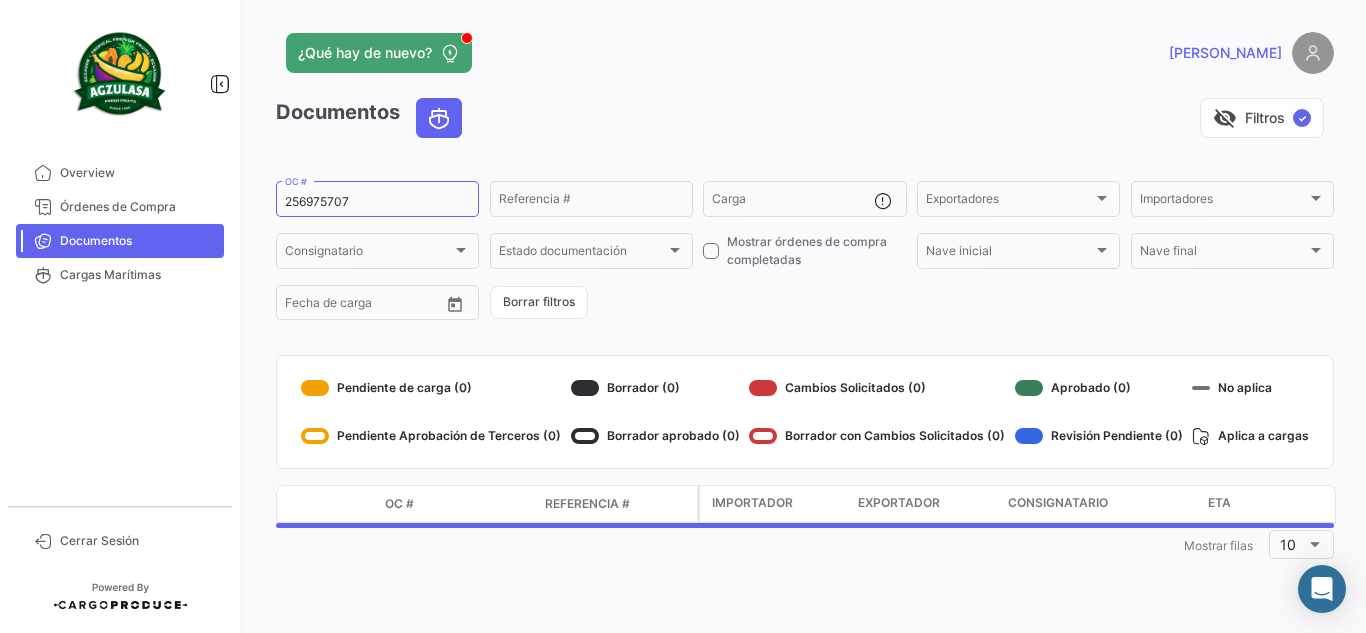 scroll, scrollTop: 0, scrollLeft: 0, axis: both 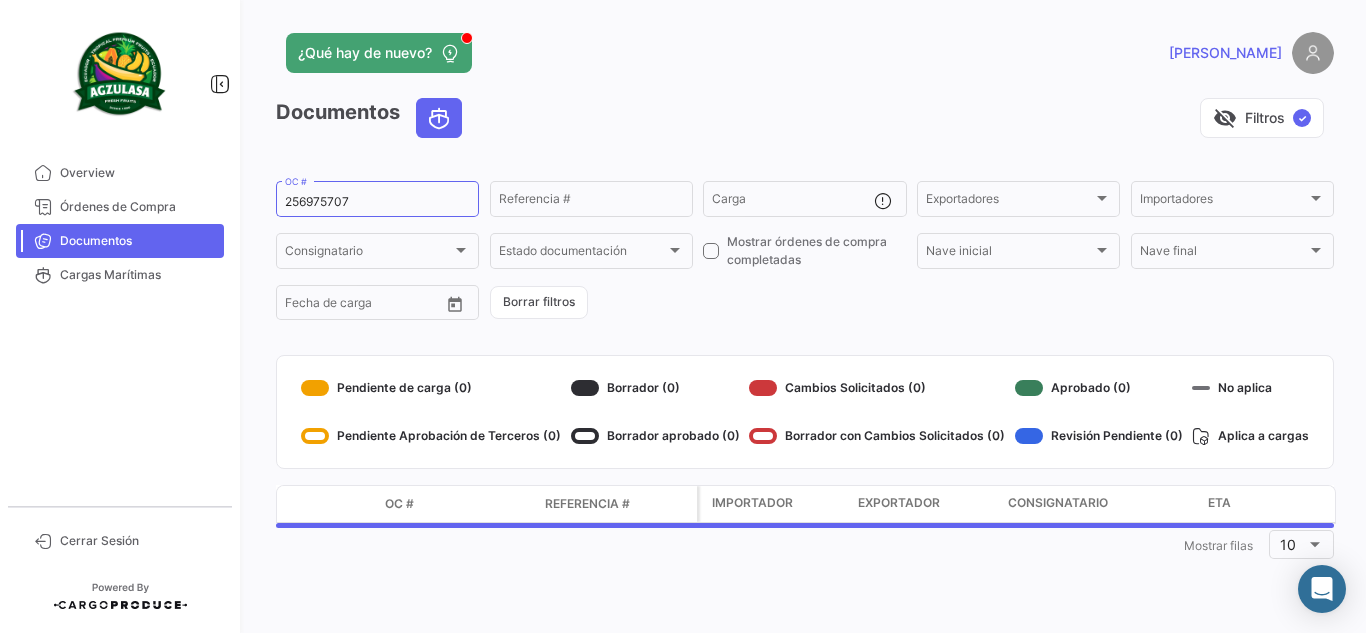 drag, startPoint x: 416, startPoint y: 187, endPoint x: 257, endPoint y: 160, distance: 161.27615 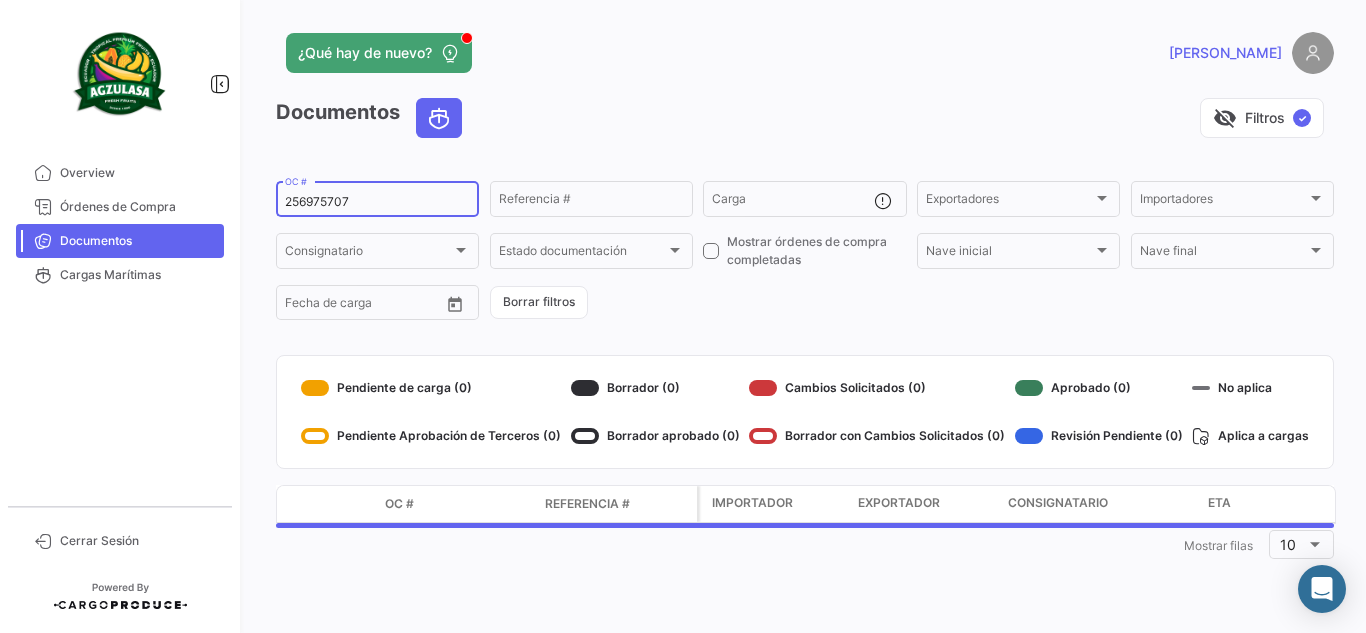 drag, startPoint x: 363, startPoint y: 206, endPoint x: 110, endPoint y: 136, distance: 262.50525 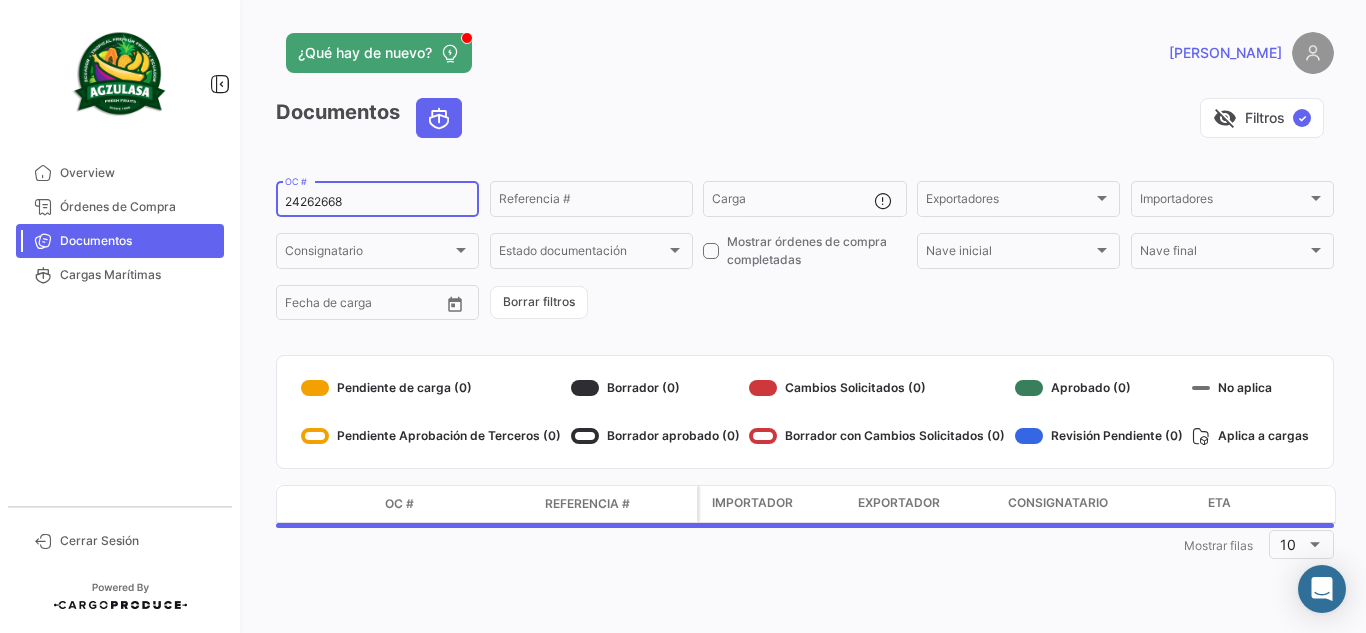 type on "24262668" 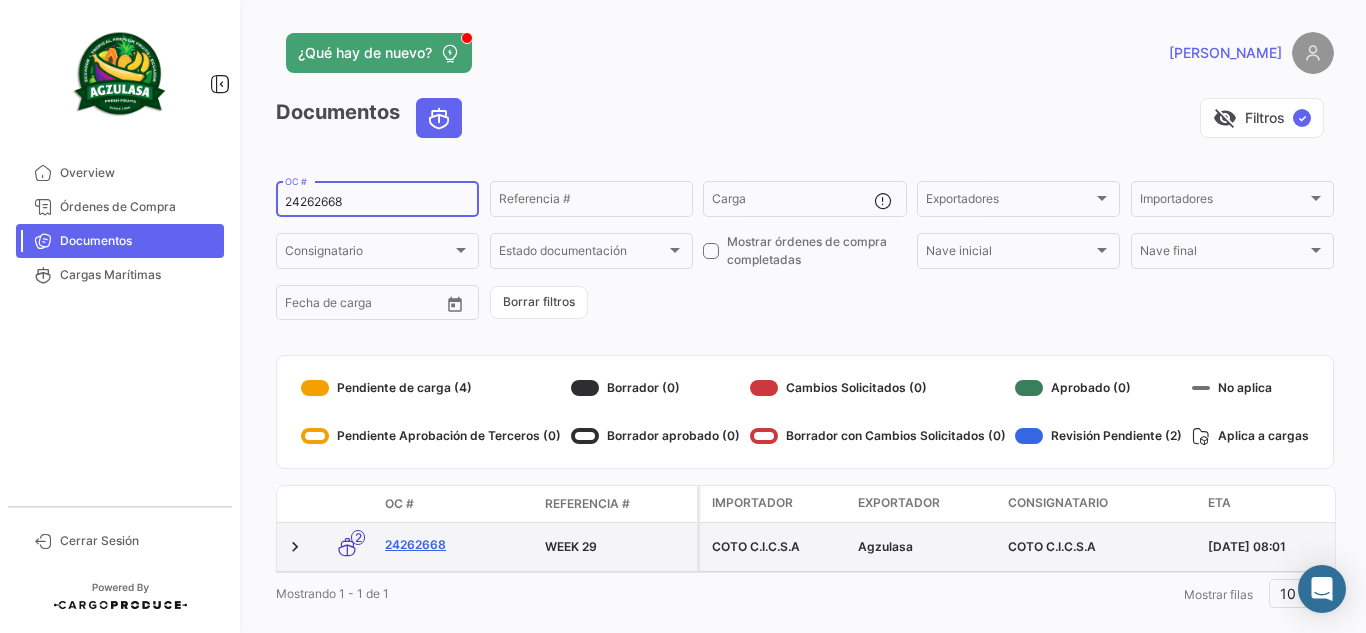 click on "24262668" 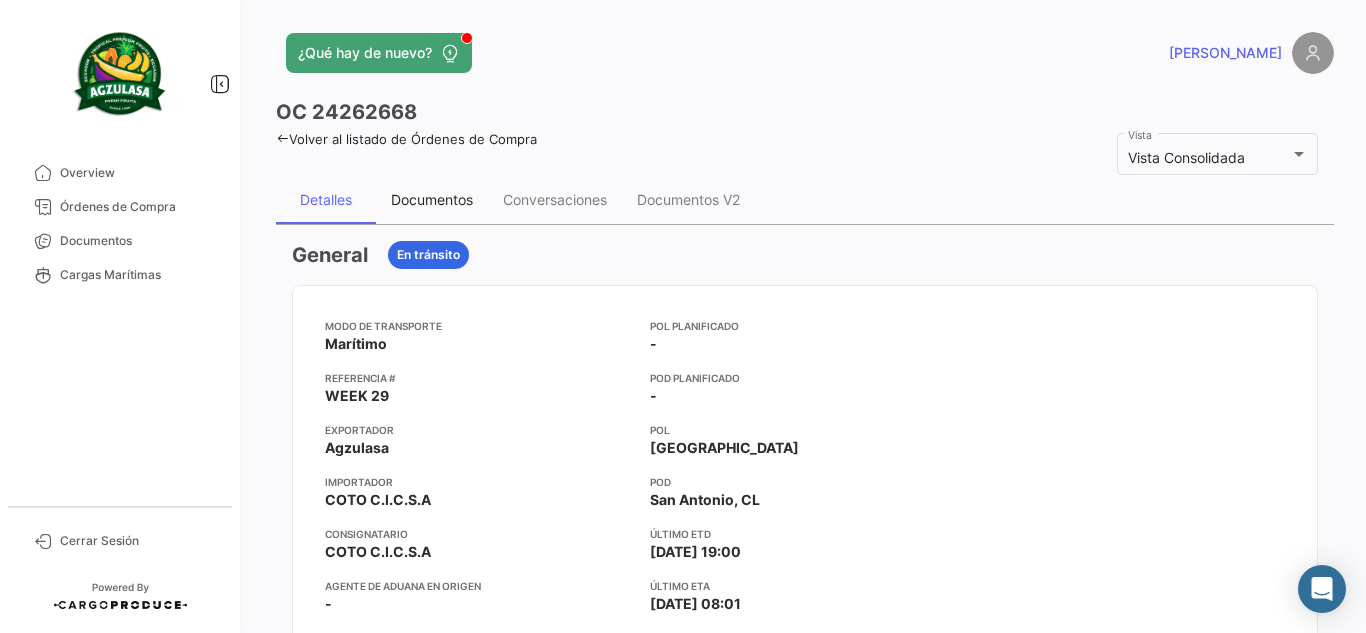 click on "Documentos" at bounding box center (432, 200) 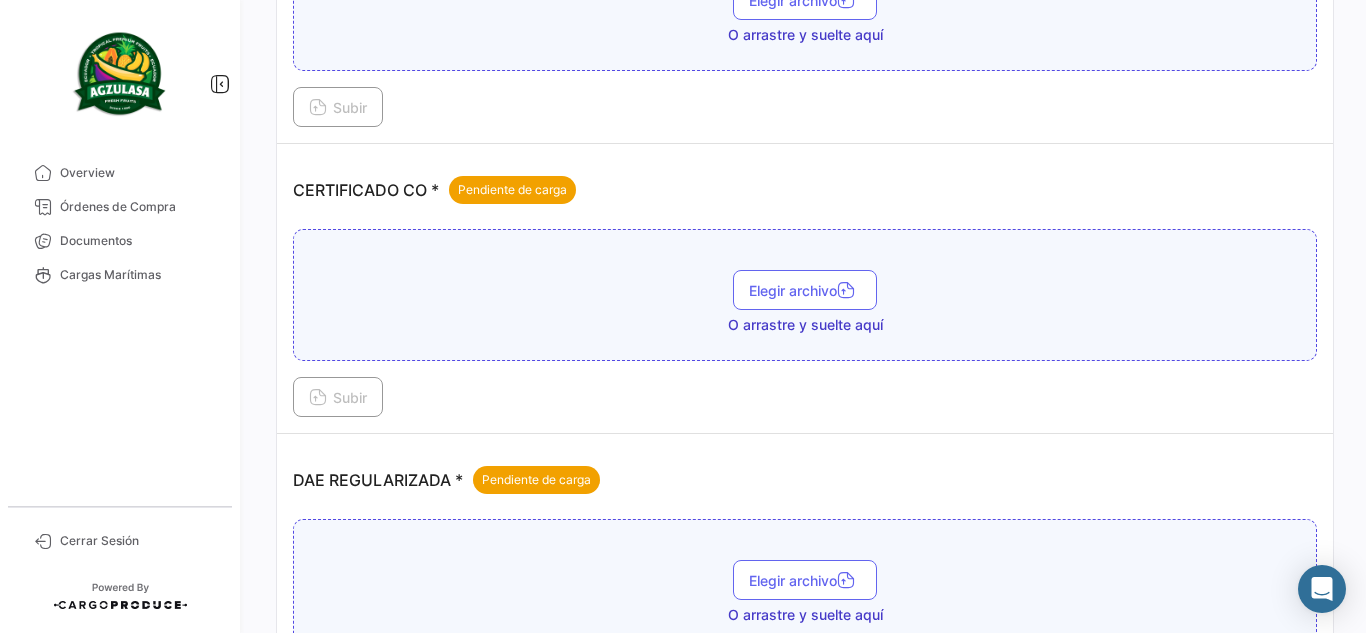 scroll, scrollTop: 900, scrollLeft: 0, axis: vertical 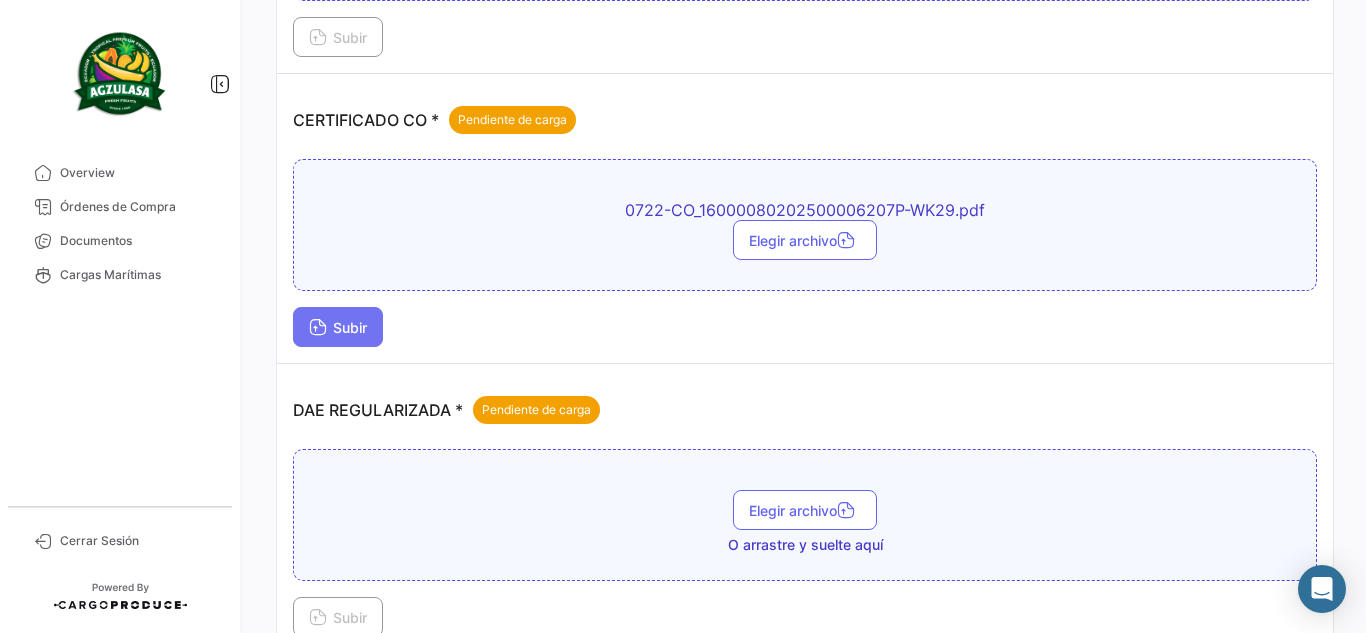 click on "Subir" at bounding box center (338, 327) 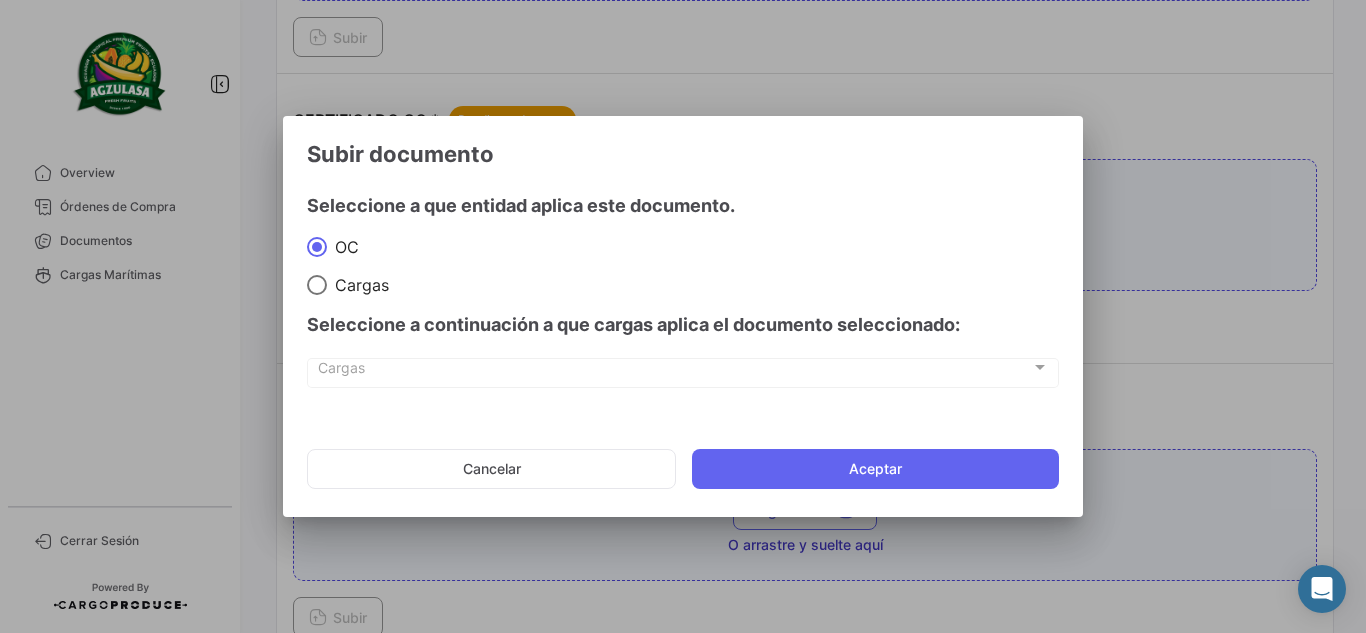 drag, startPoint x: 874, startPoint y: 461, endPoint x: 936, endPoint y: 448, distance: 63.348244 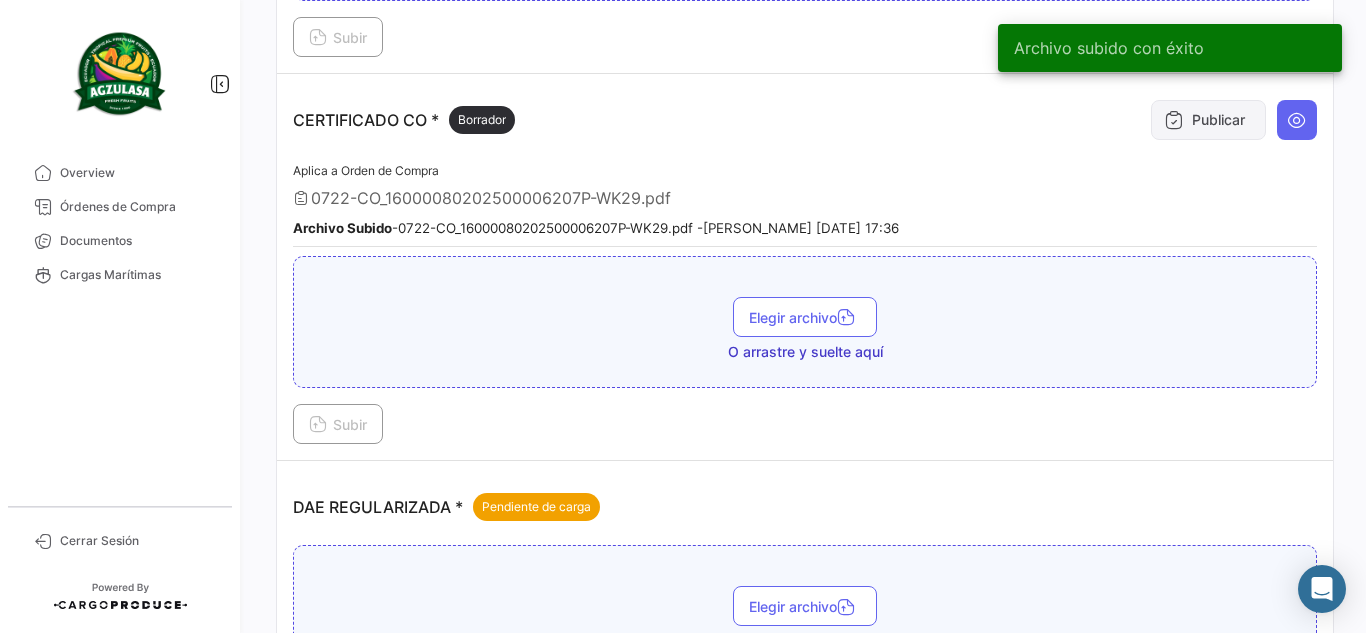 click on "Publicar" at bounding box center [1208, 120] 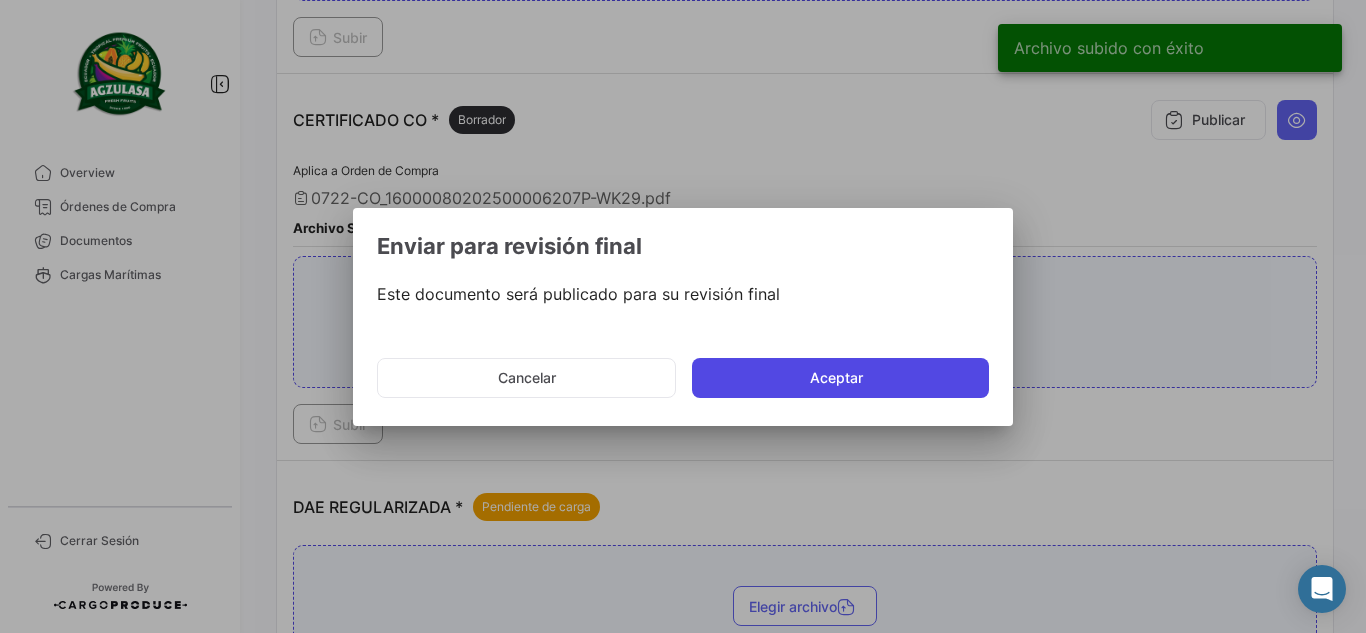click on "Aceptar" 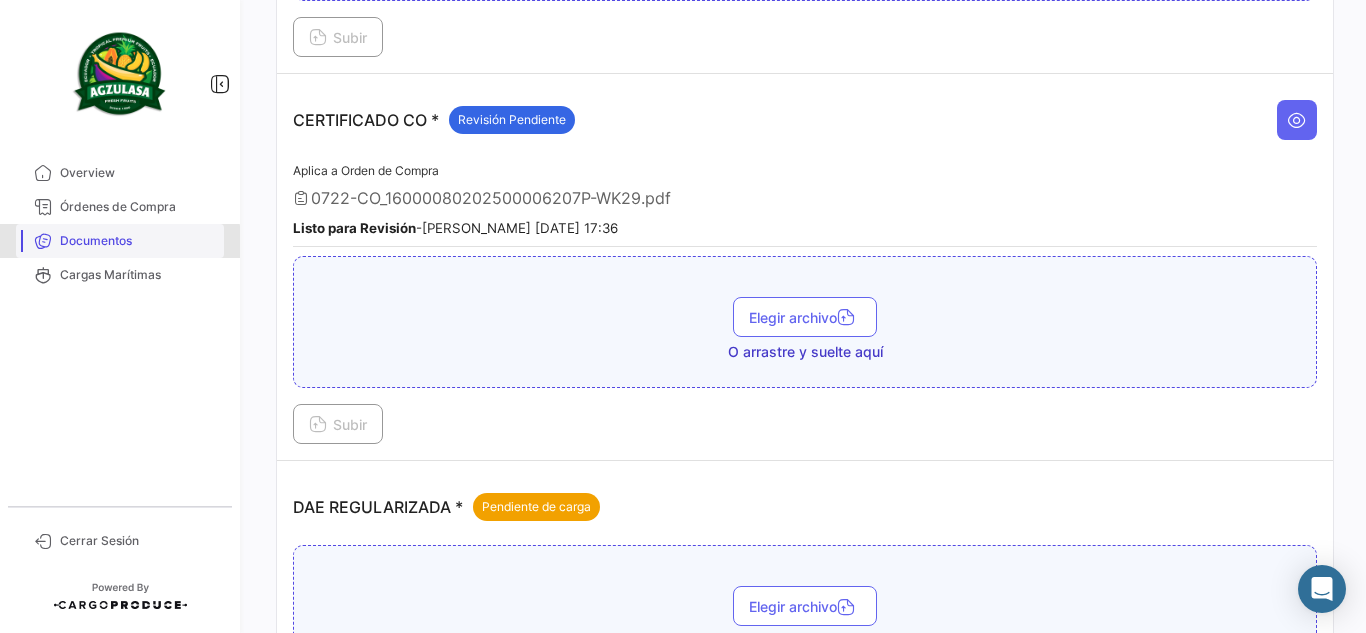 click on "Documentos" at bounding box center (138, 241) 